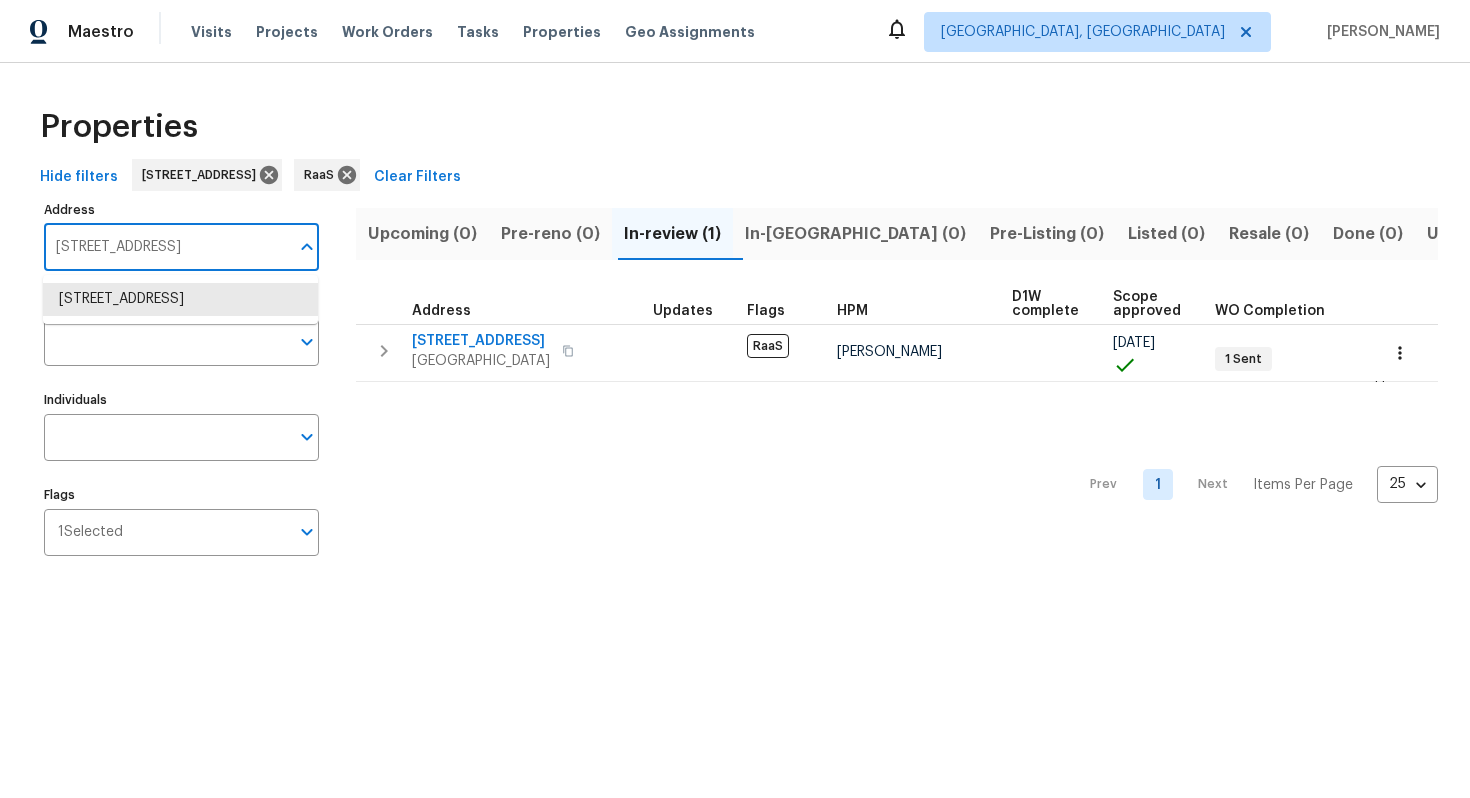 scroll, scrollTop: 0, scrollLeft: 0, axis: both 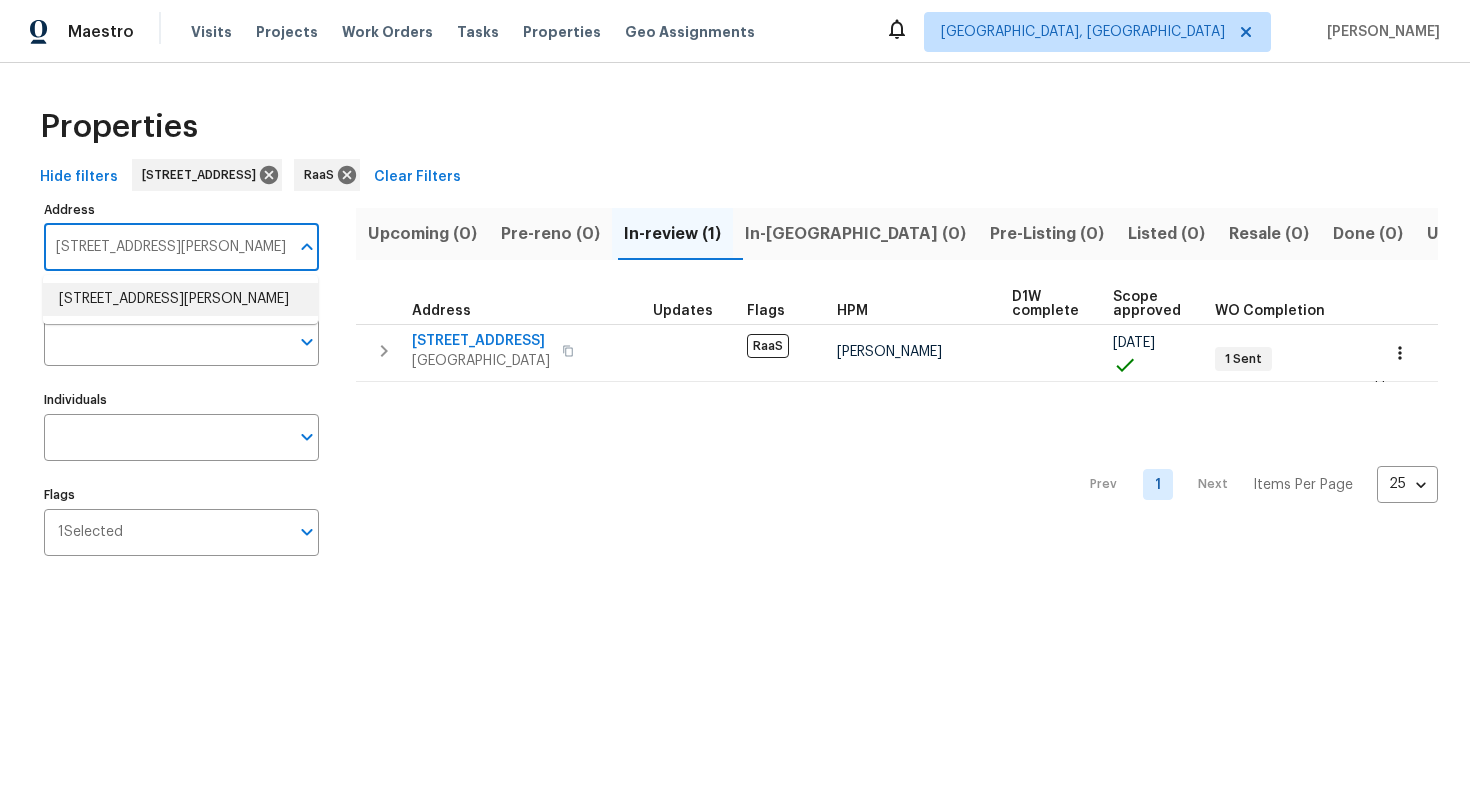 click on "[STREET_ADDRESS][PERSON_NAME]" at bounding box center (180, 299) 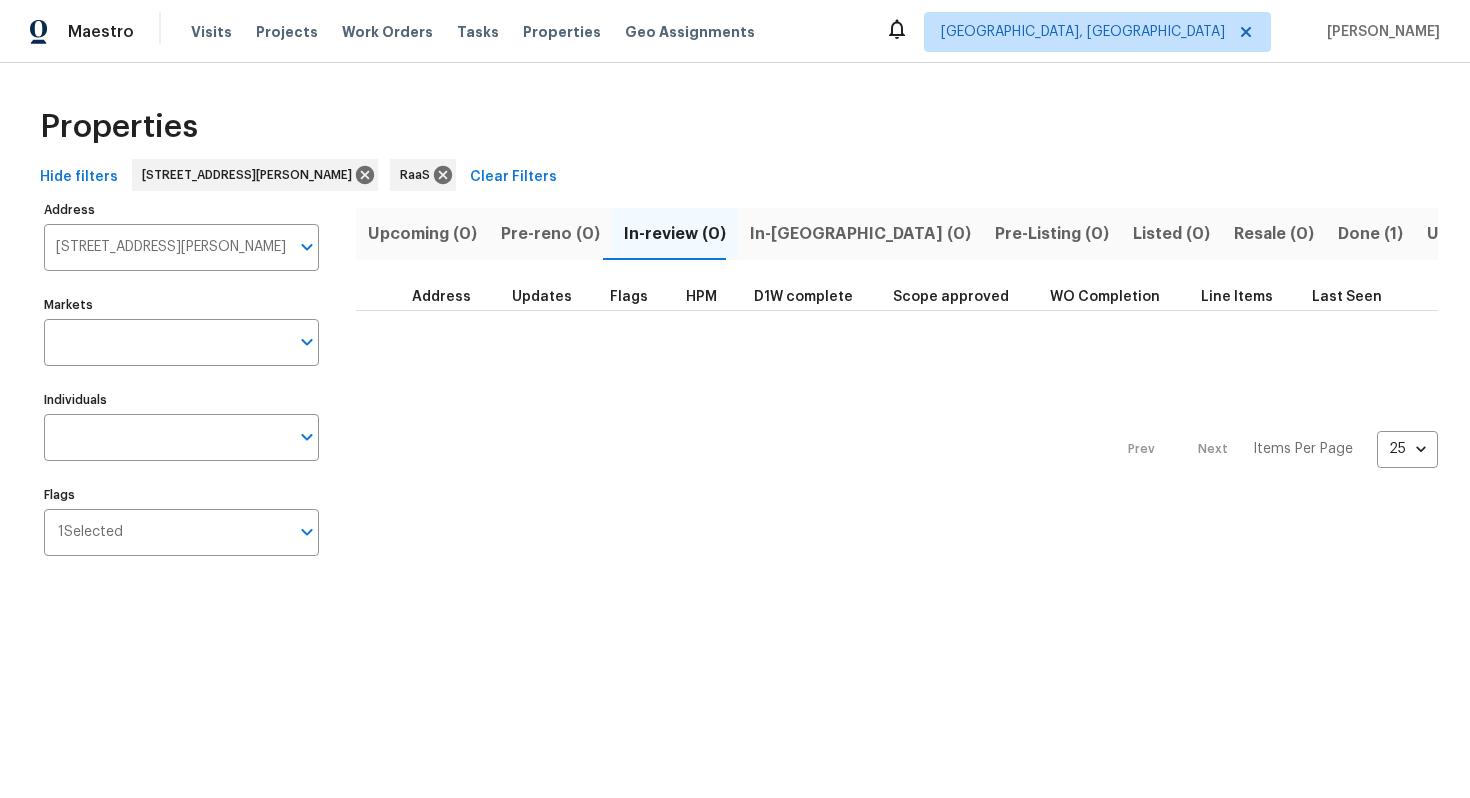 click on "Done (1)" at bounding box center (1370, 234) 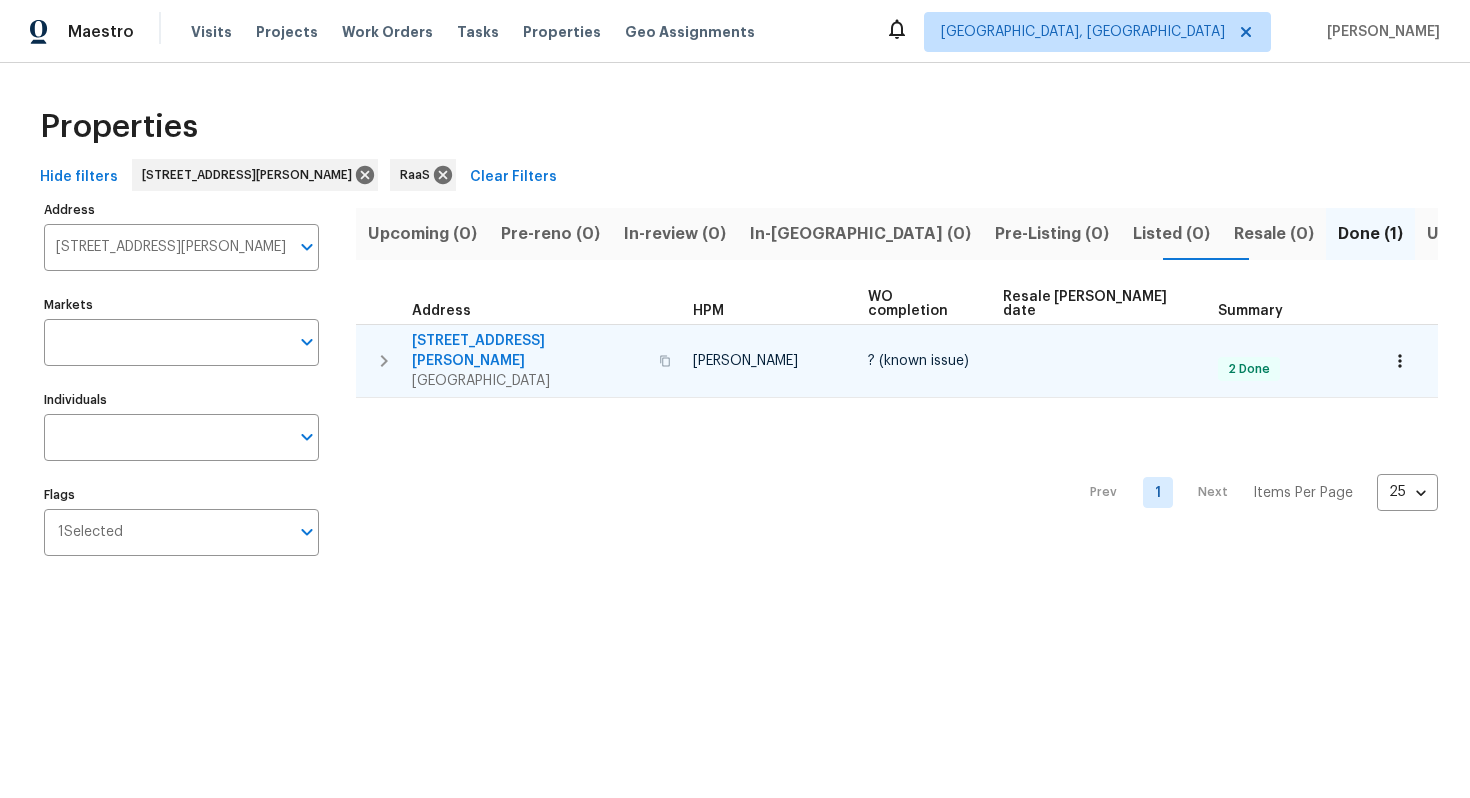 click on "5822 Flori Ln" at bounding box center (529, 351) 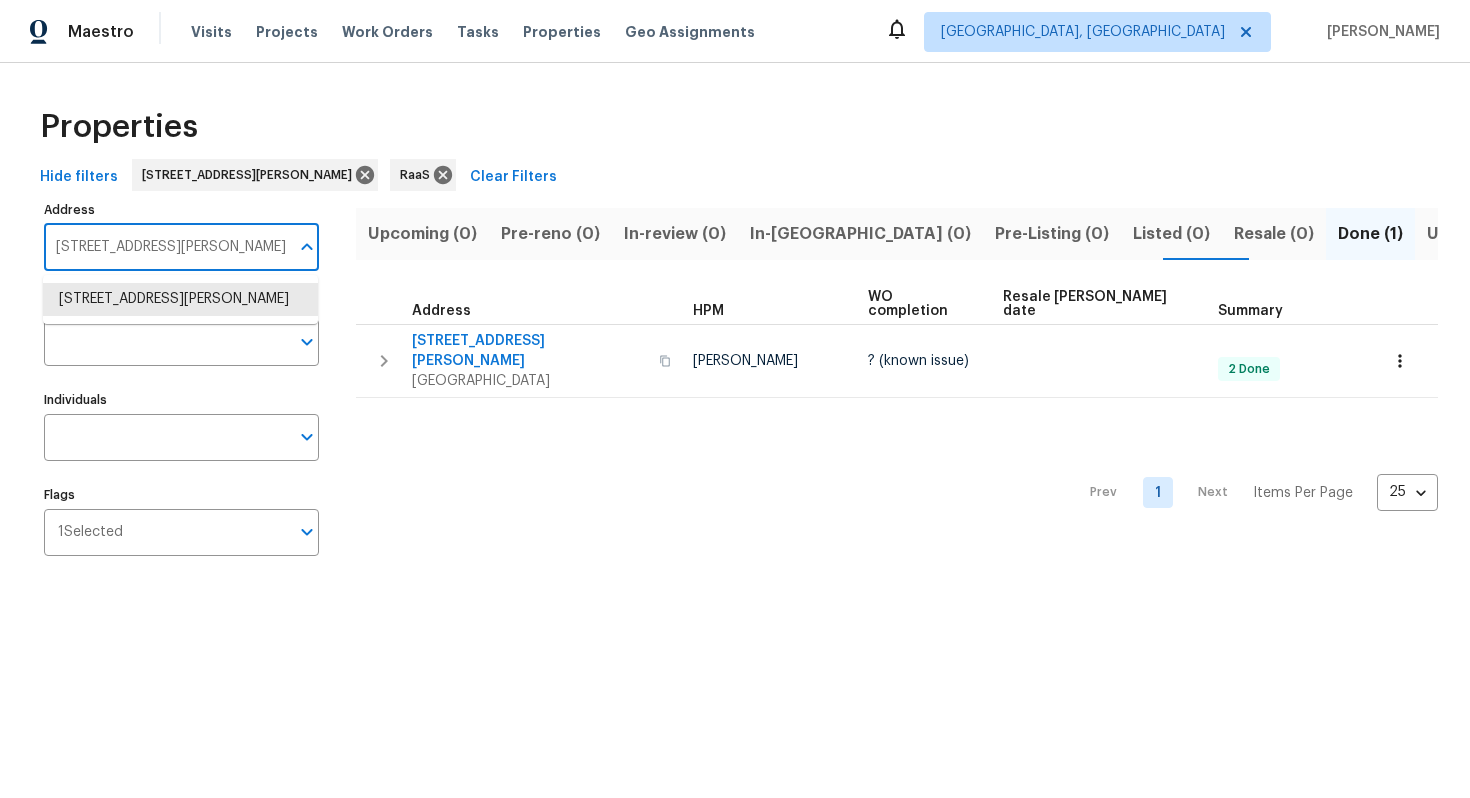 click on "5822 Flori Ln Orlando FL 32808" at bounding box center (166, 247) 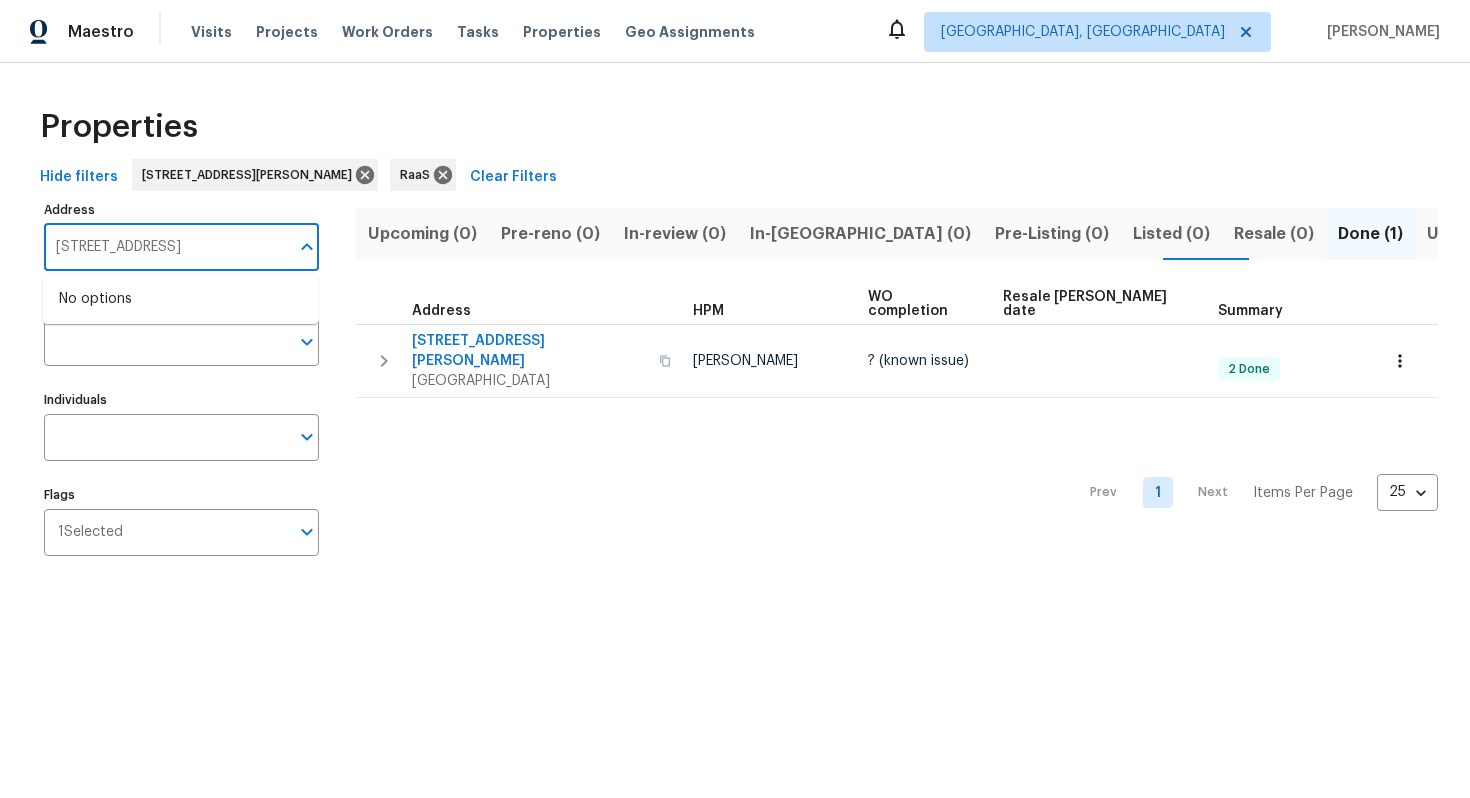 type on "1201 Alpha Dr, Pasadena, TX 77506" 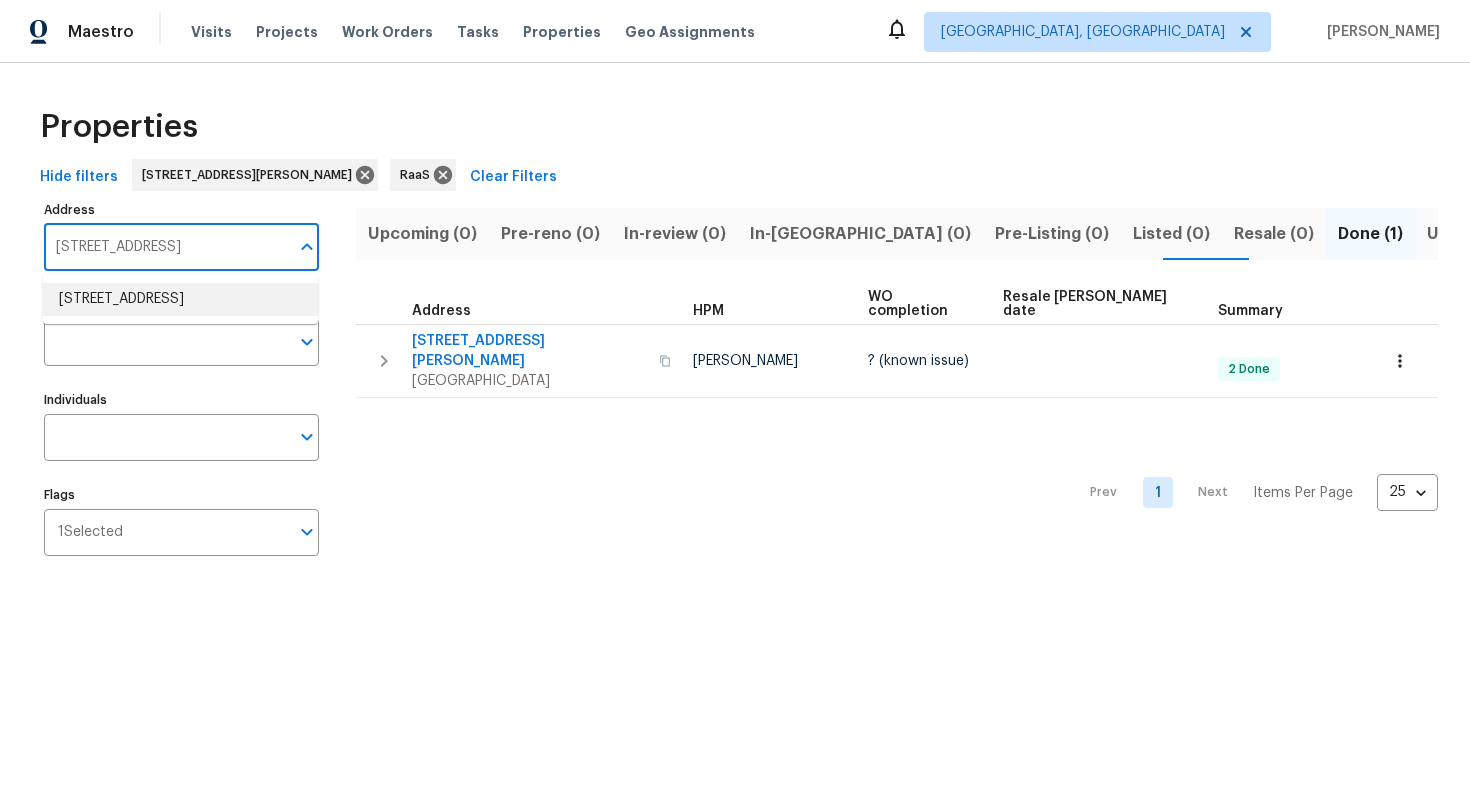 click on "1201 Alpha Dr Pasadena TX 77506" at bounding box center (180, 299) 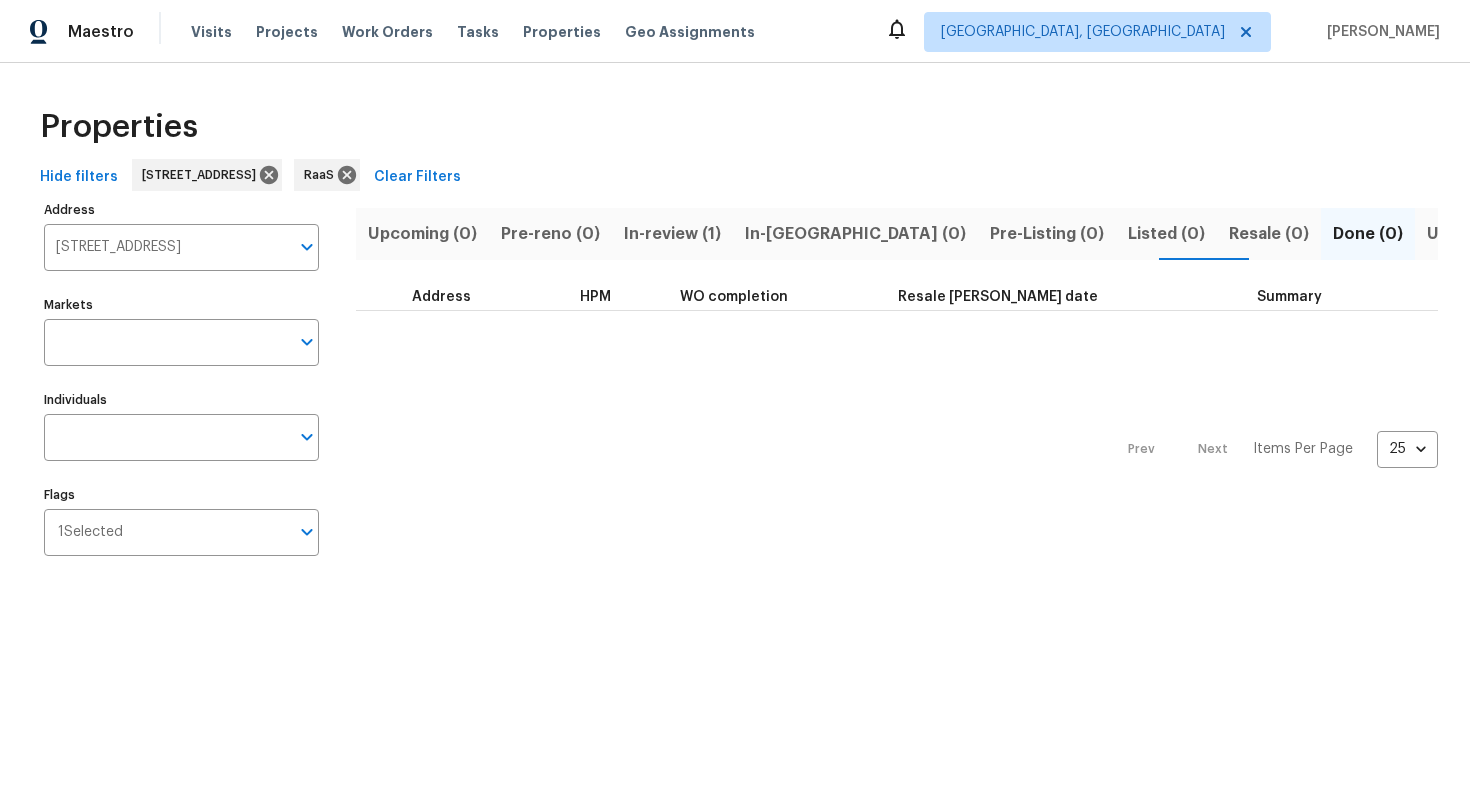 click on "In-review (1)" at bounding box center [672, 234] 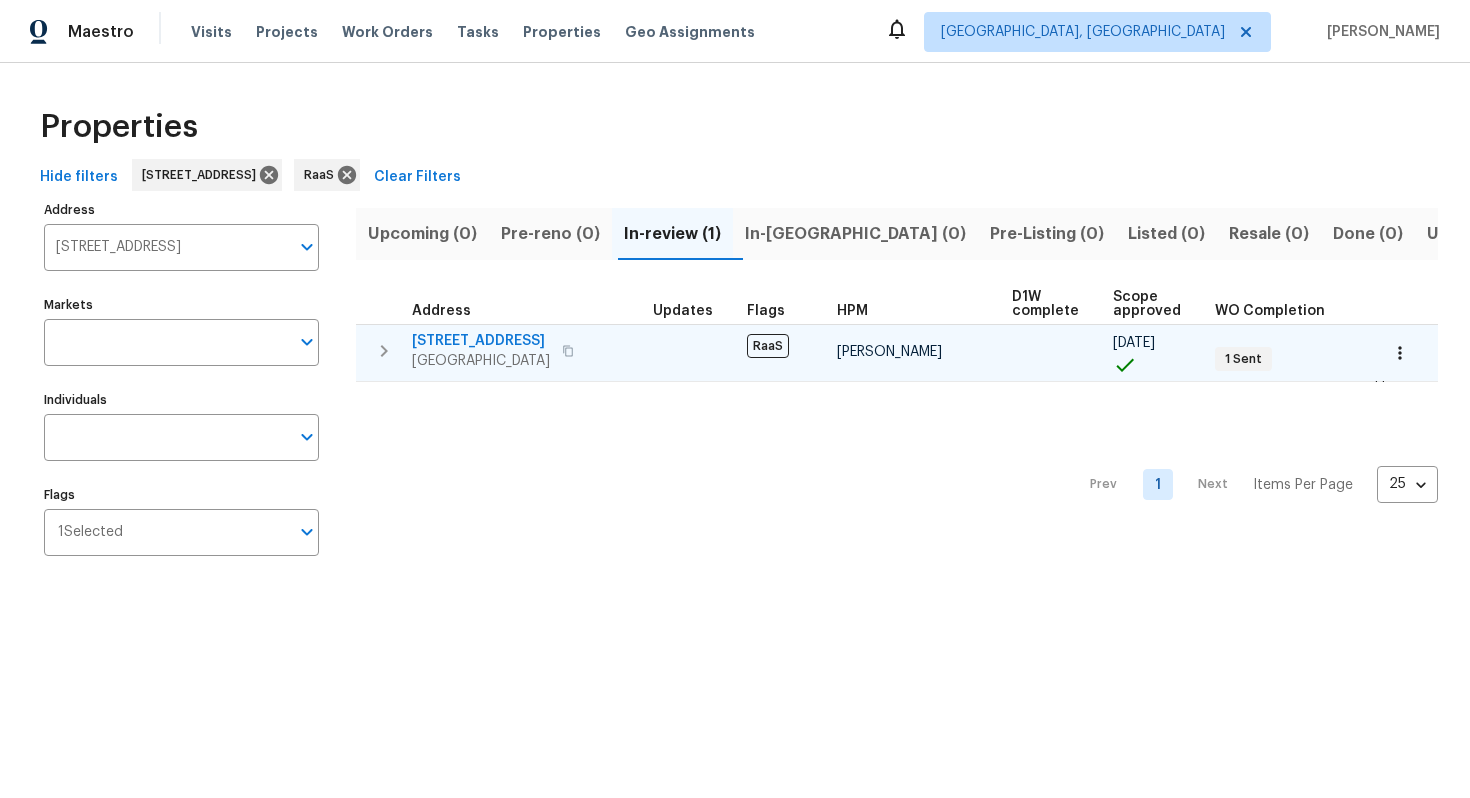 click on "1201 Alpha Dr" at bounding box center (481, 341) 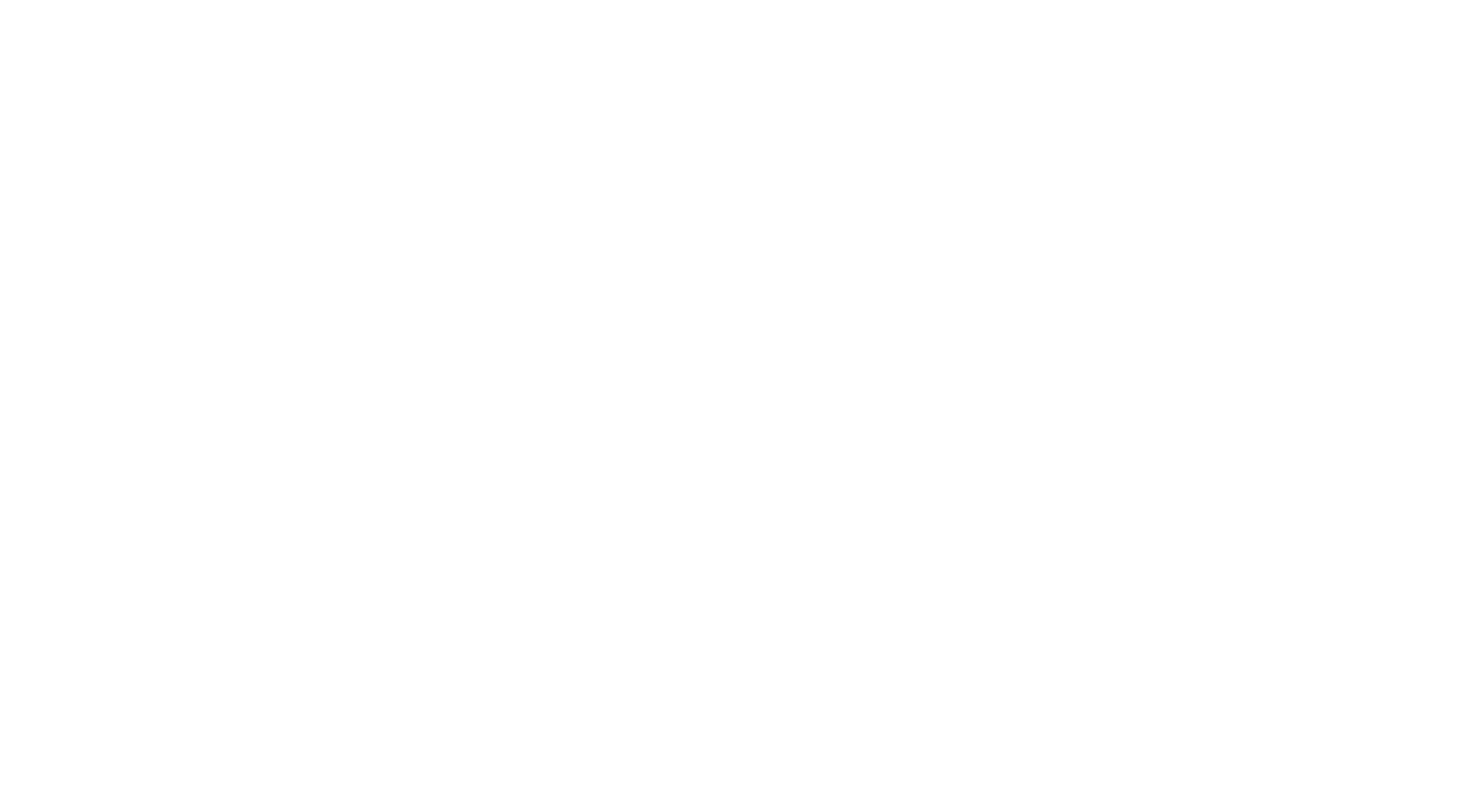 scroll, scrollTop: 0, scrollLeft: 0, axis: both 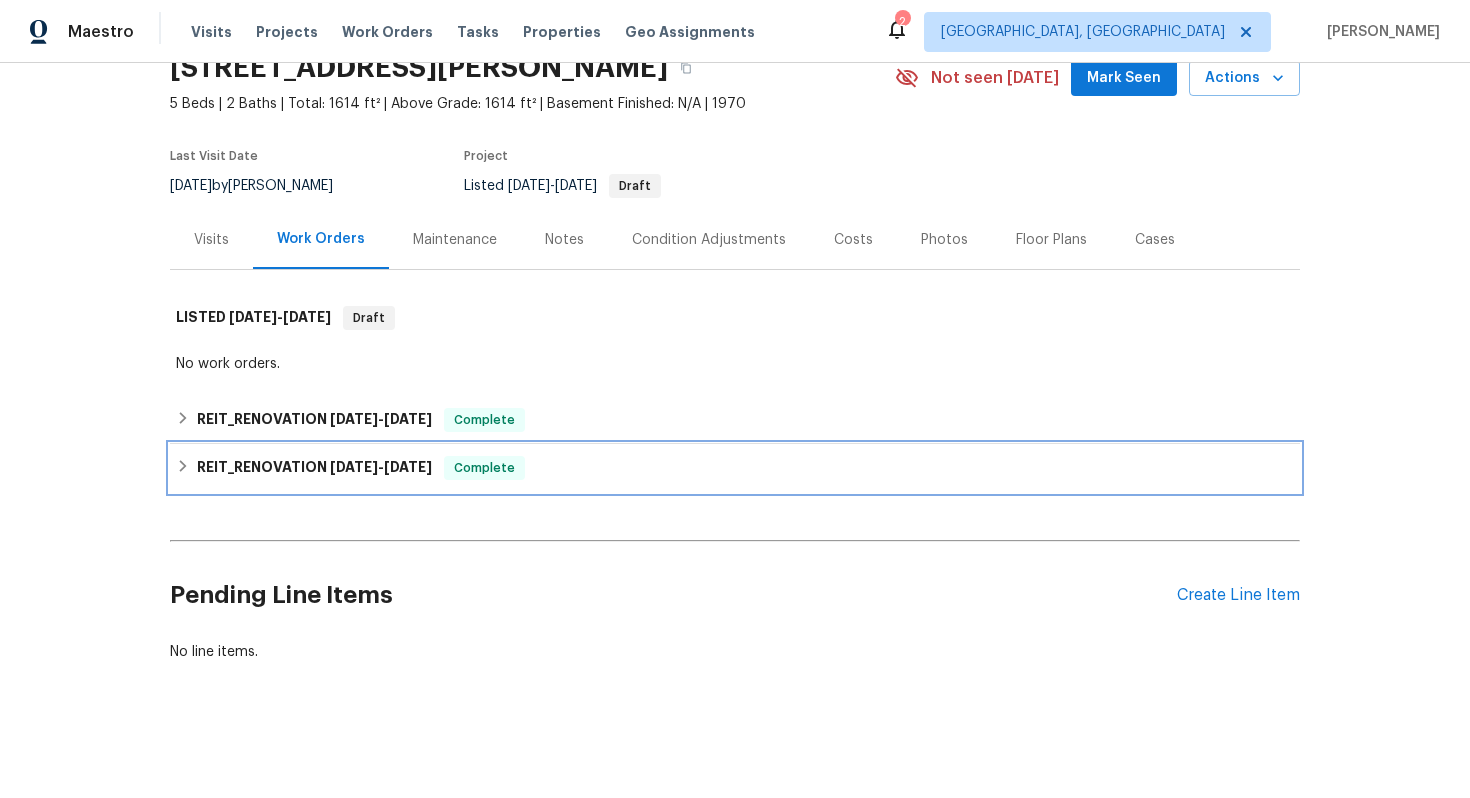 click on "Complete" at bounding box center [484, 468] 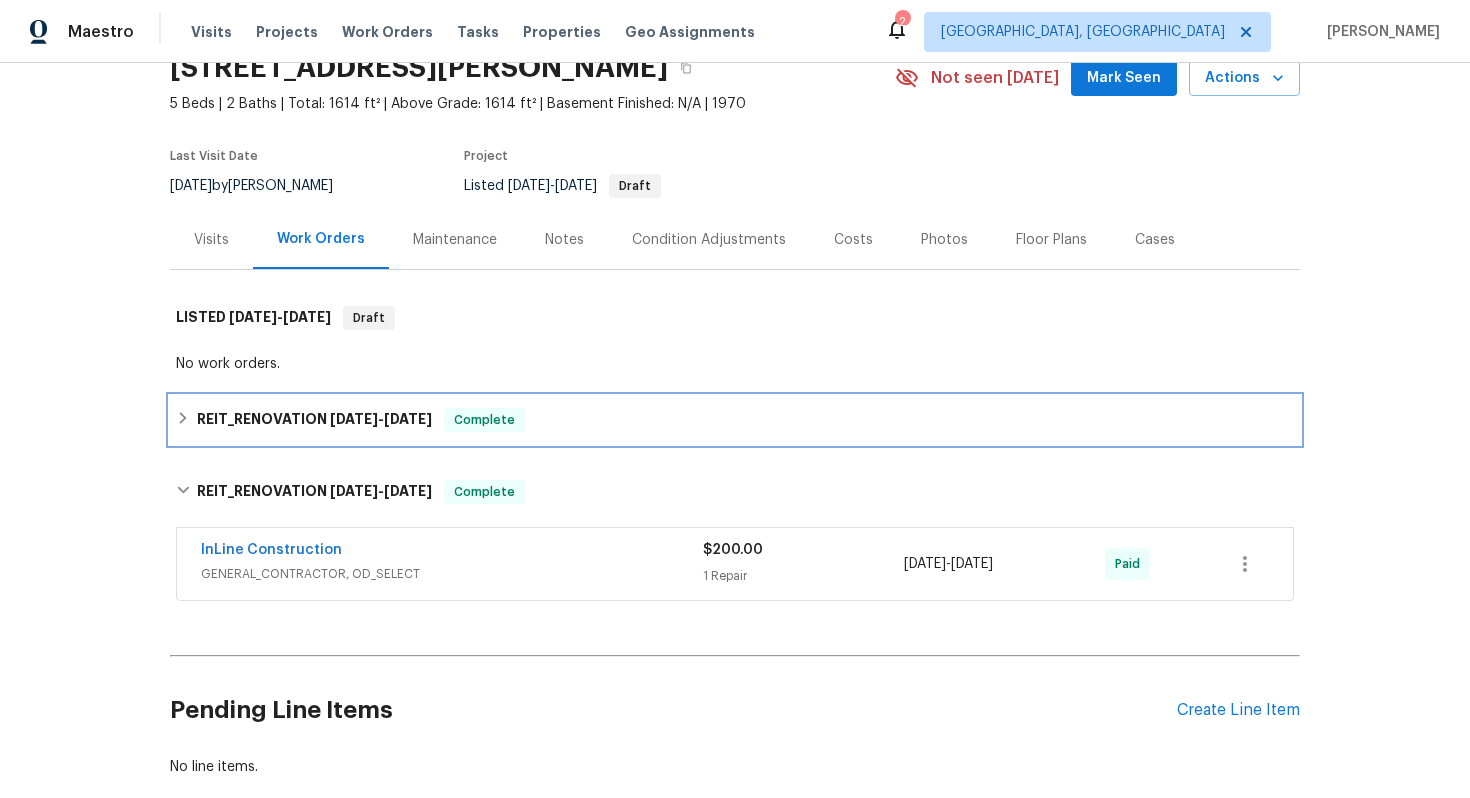 click on "REIT_RENOVATION   6/27/25  -  6/27/25 Complete" at bounding box center (735, 420) 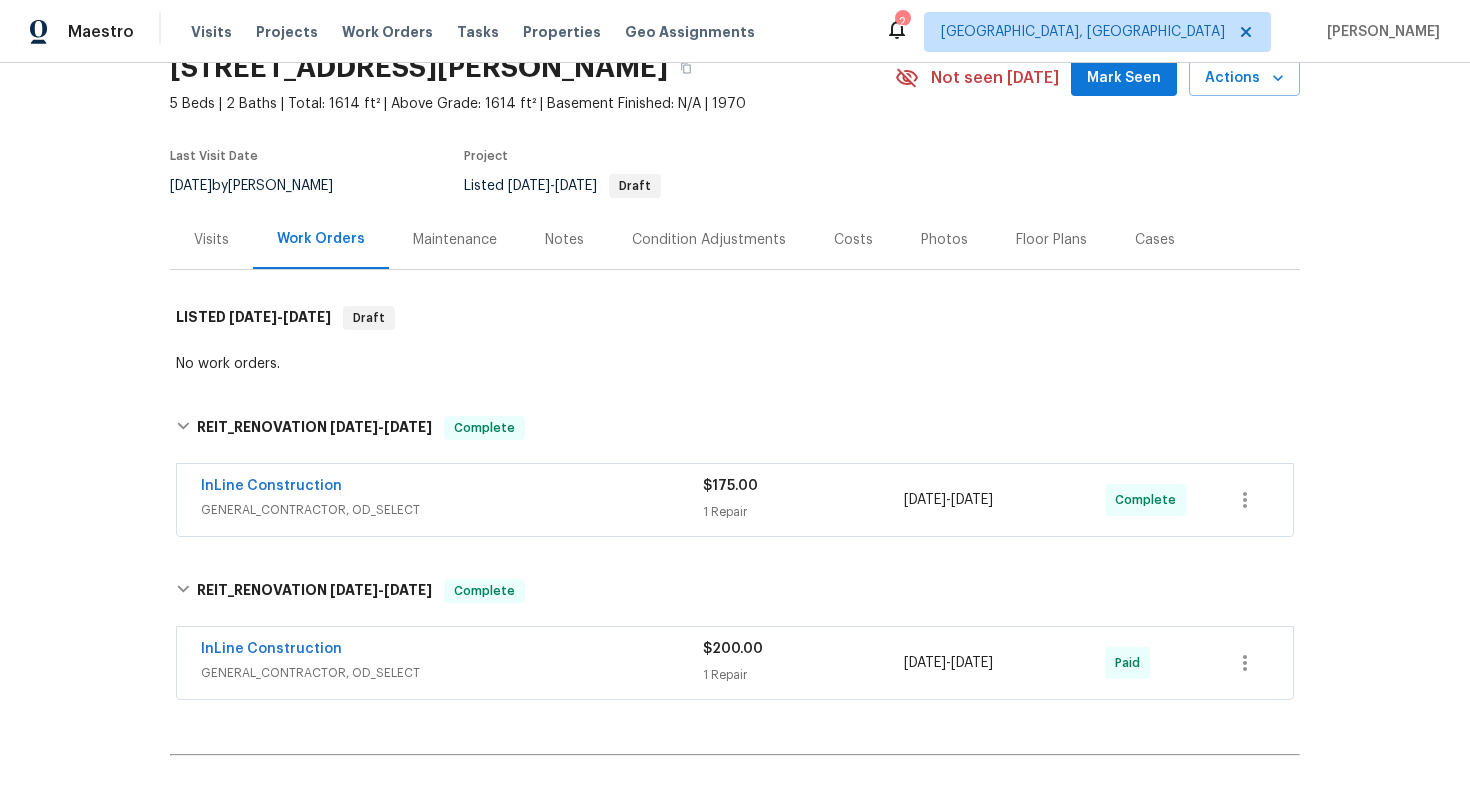 click on "Costs" at bounding box center [853, 240] 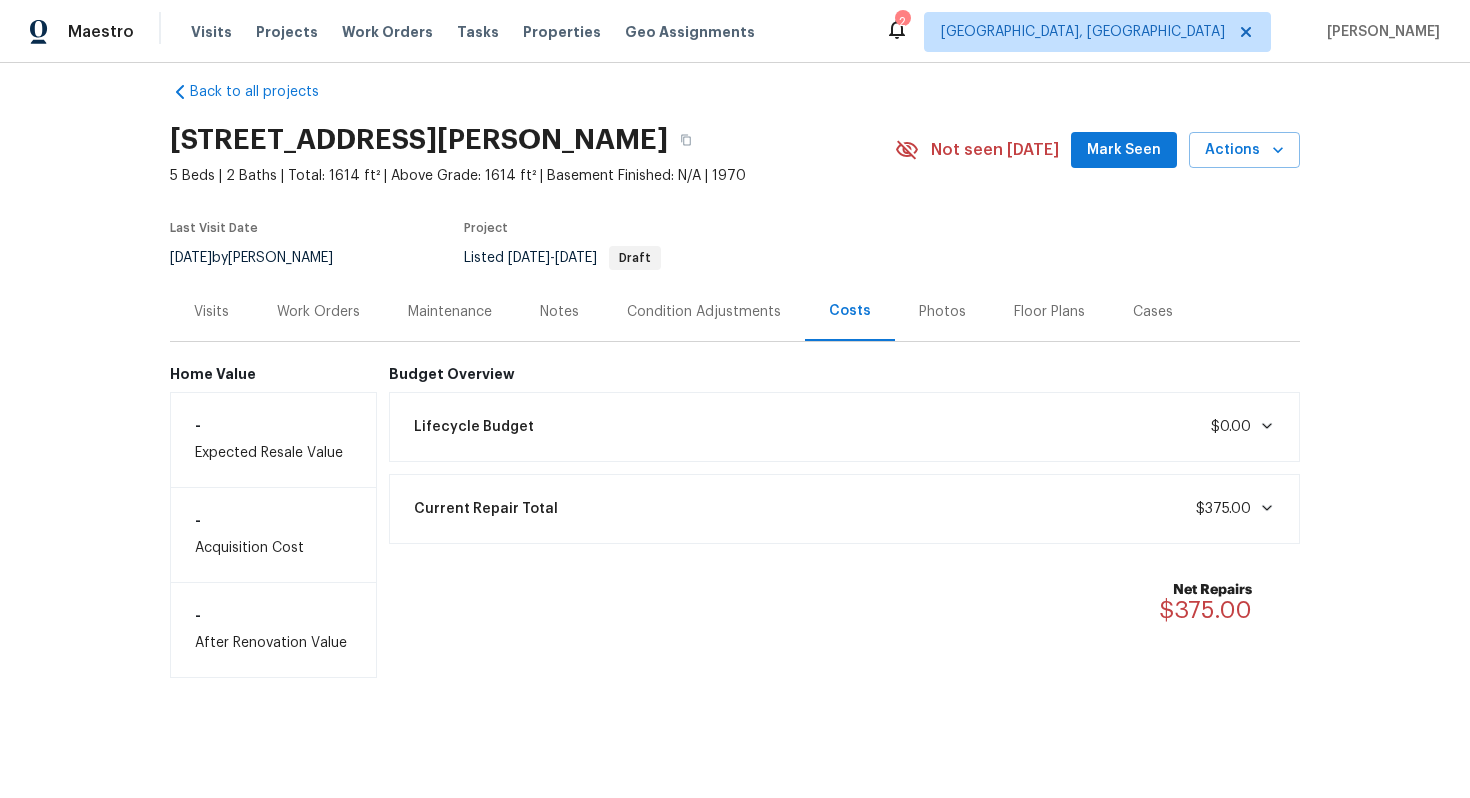 click on "Work Orders" at bounding box center [318, 311] 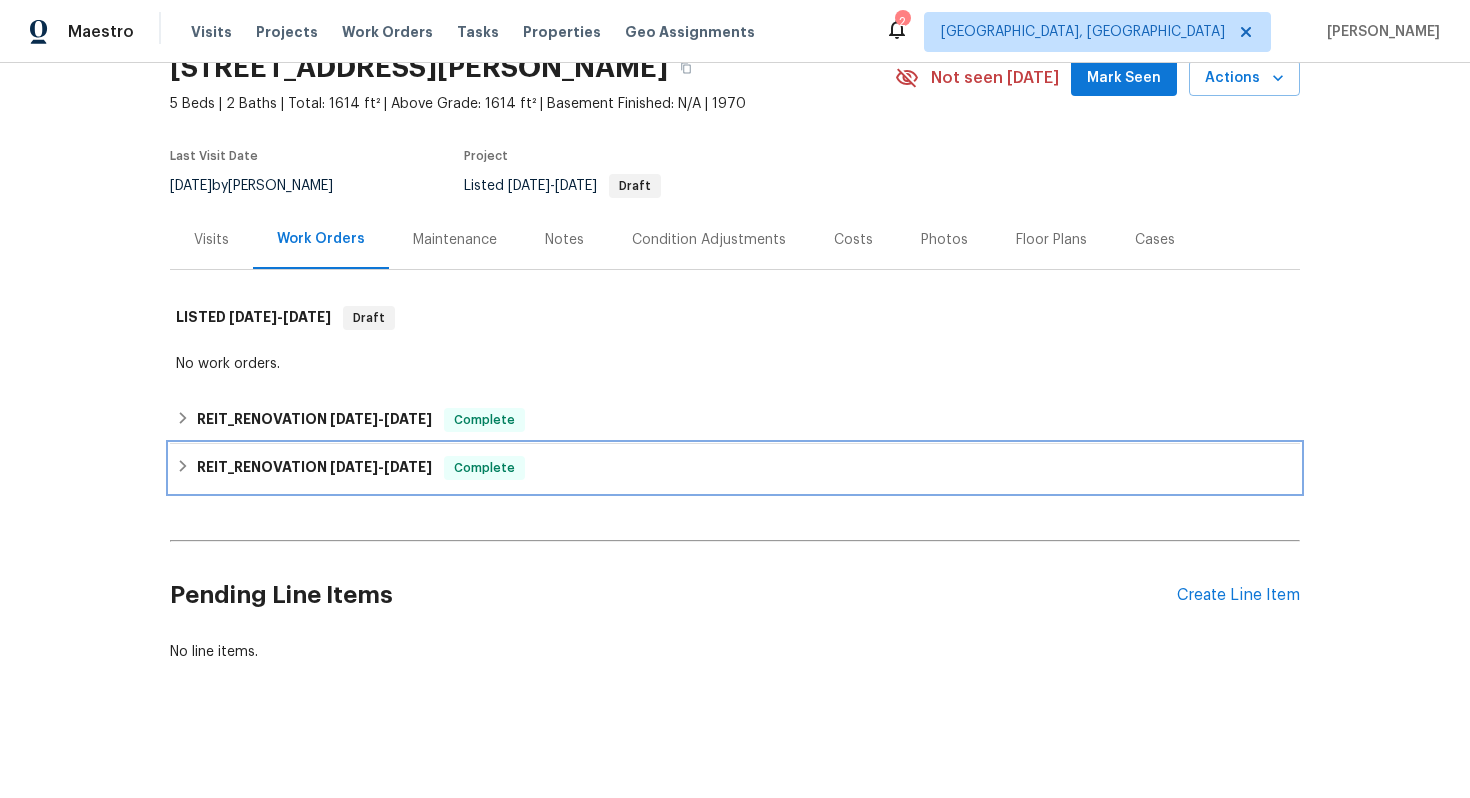 click on "6/13/25" at bounding box center (408, 467) 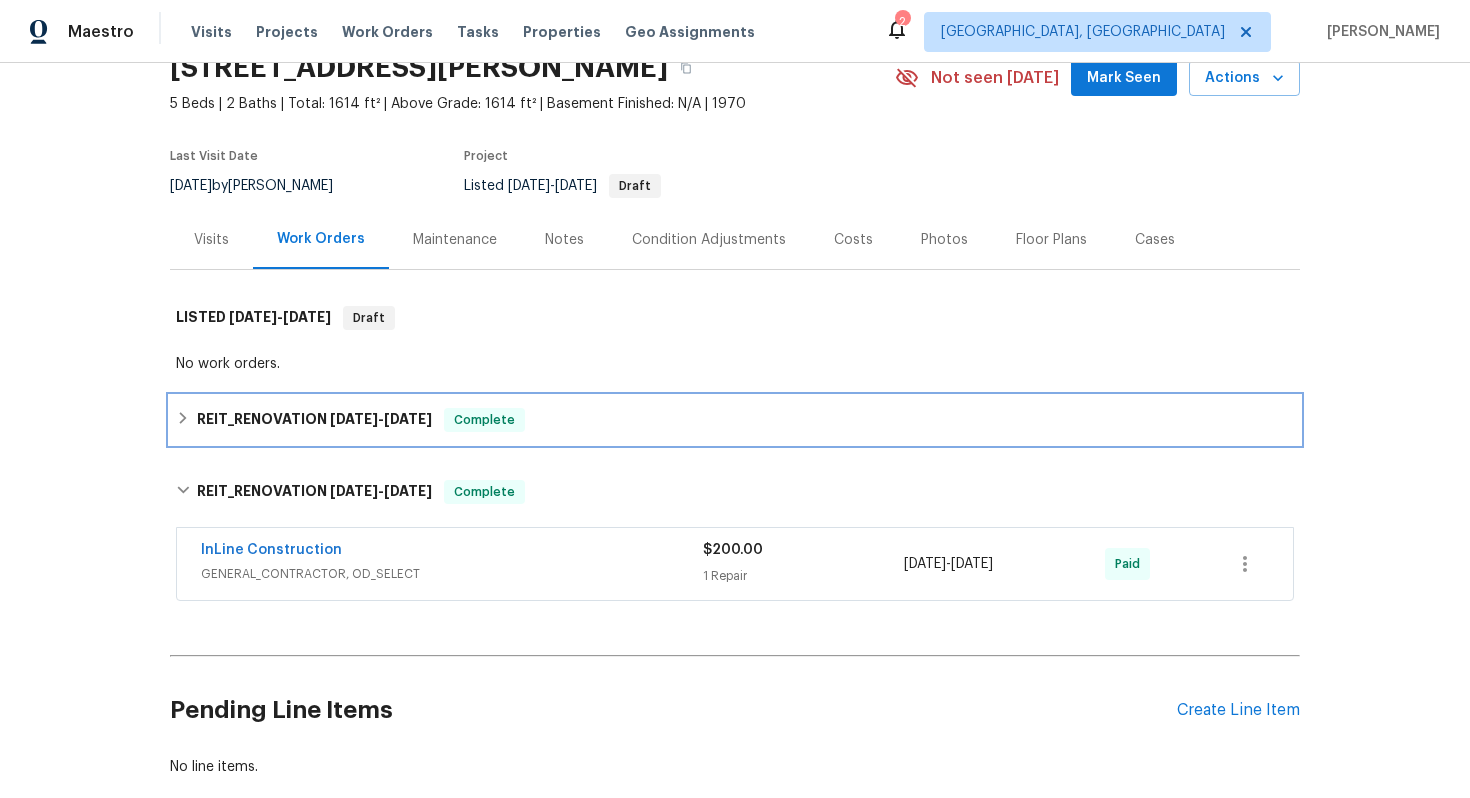 click on "6/27/25" at bounding box center (354, 419) 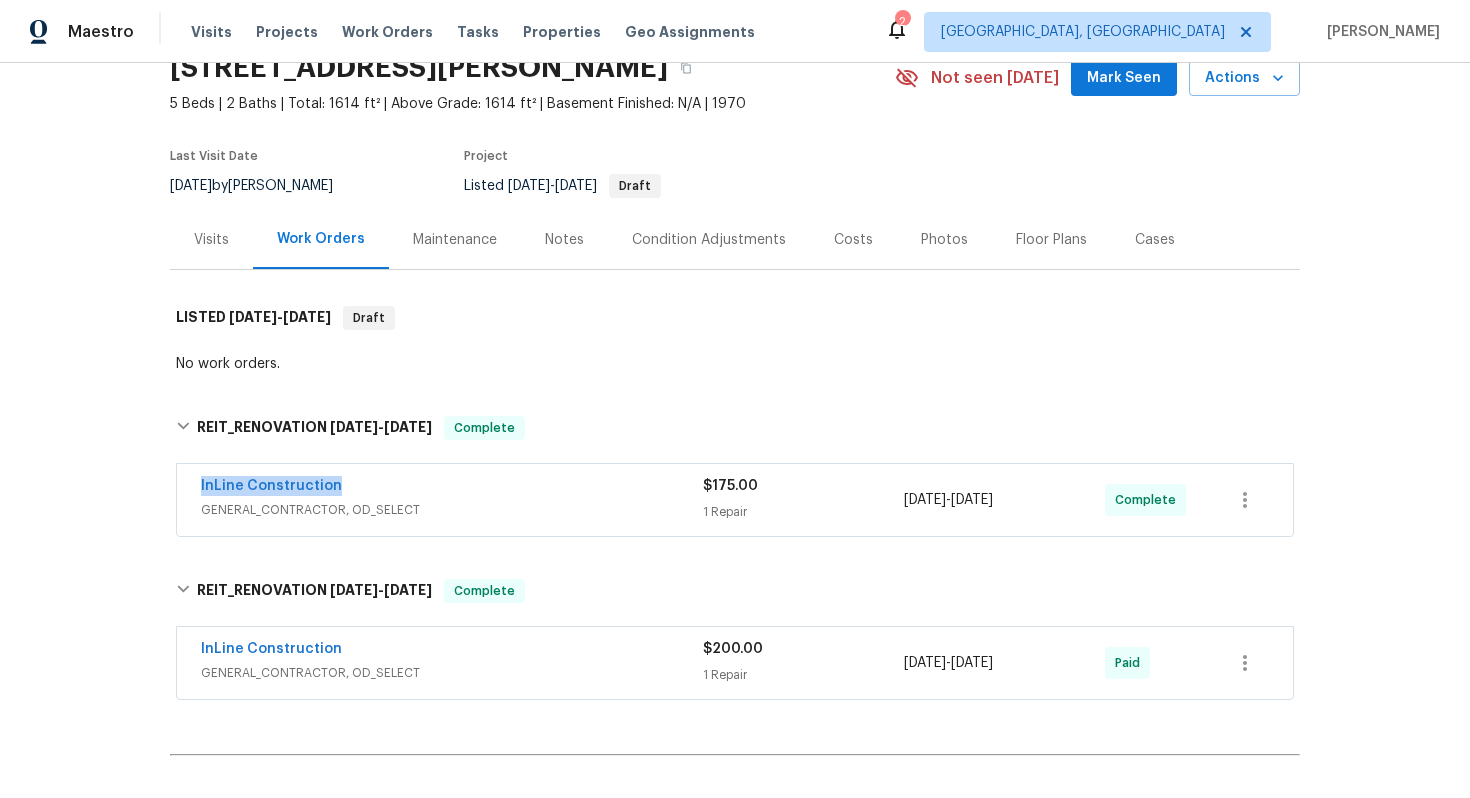 drag, startPoint x: 184, startPoint y: 479, endPoint x: 391, endPoint y: 479, distance: 207 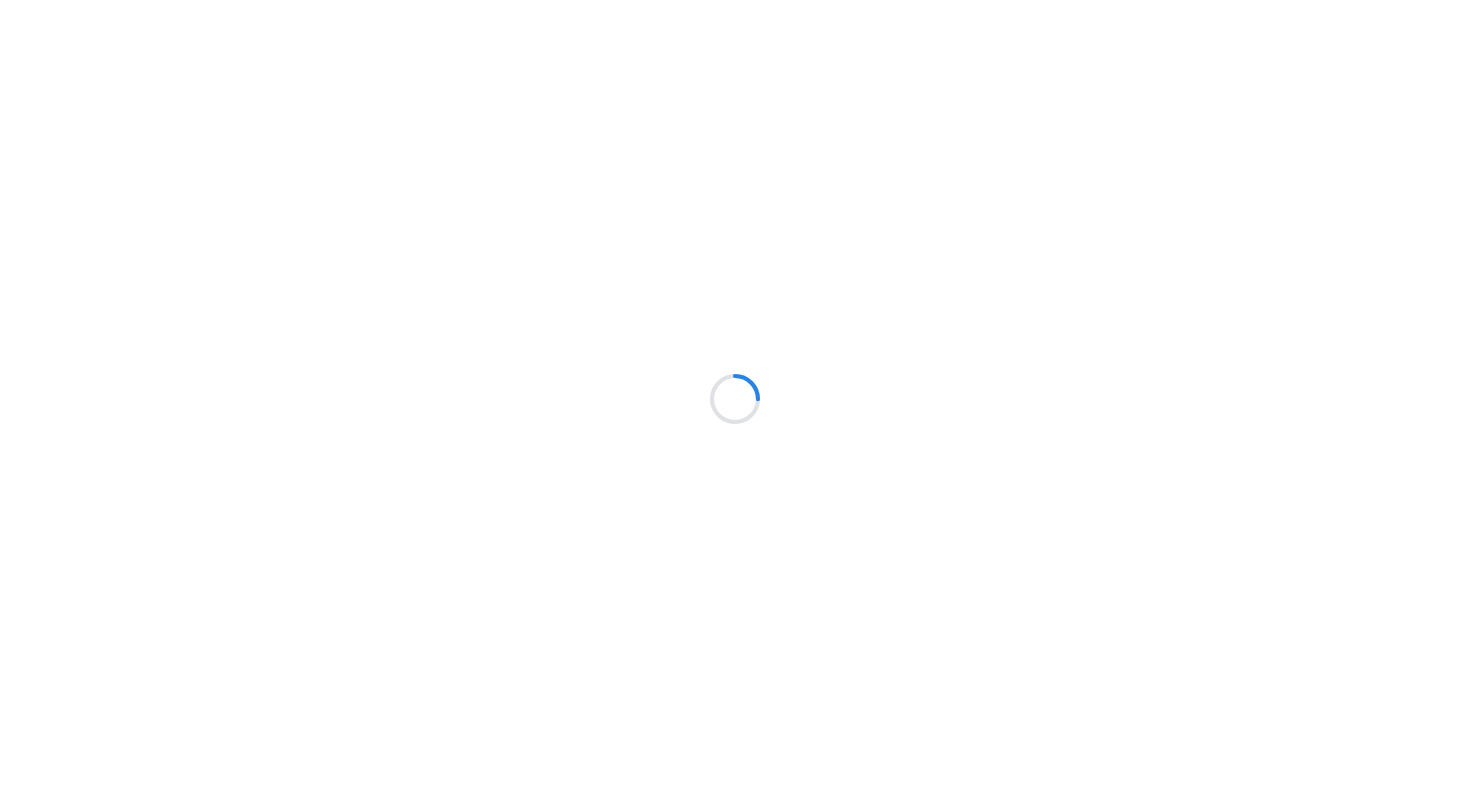 scroll, scrollTop: 0, scrollLeft: 0, axis: both 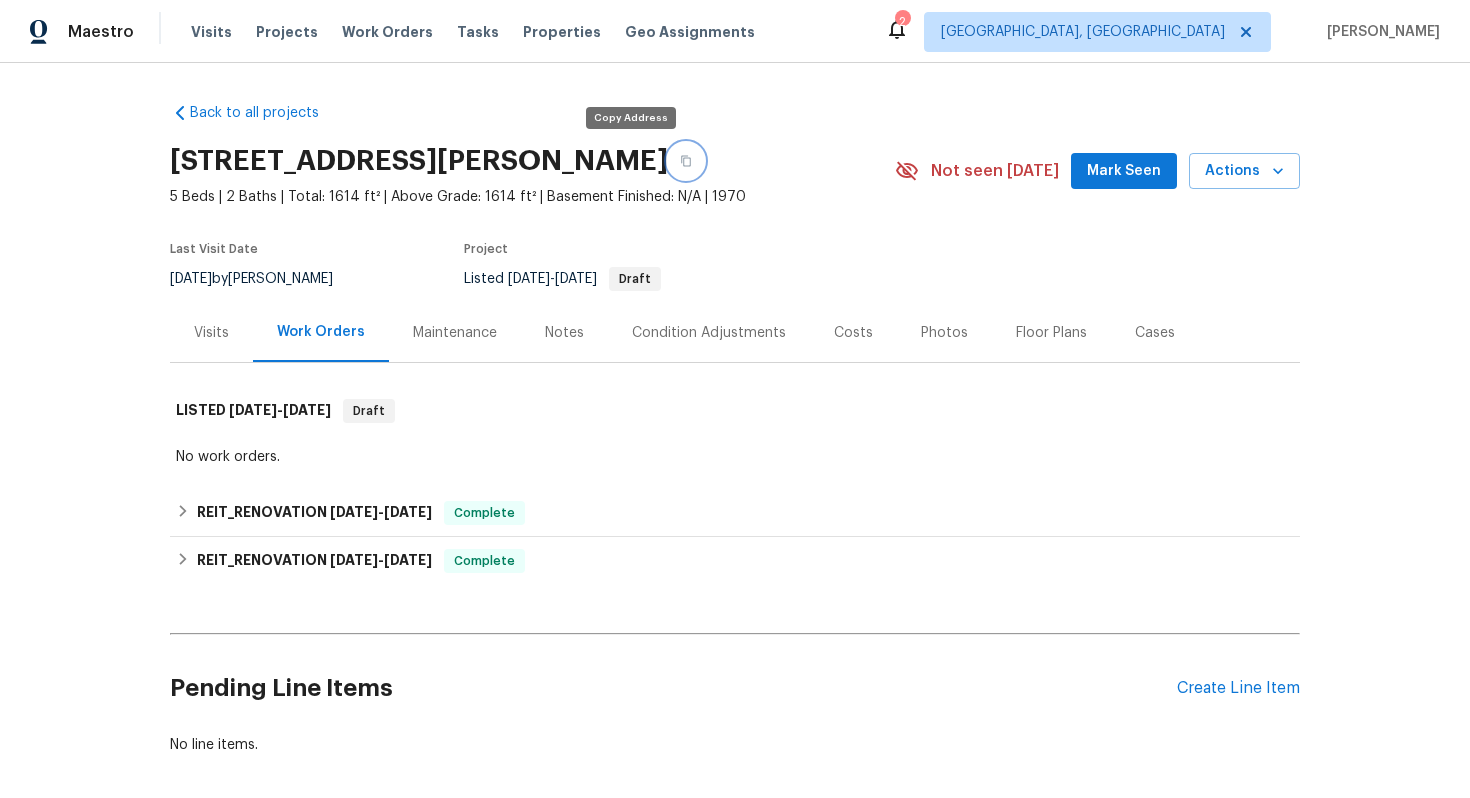 click 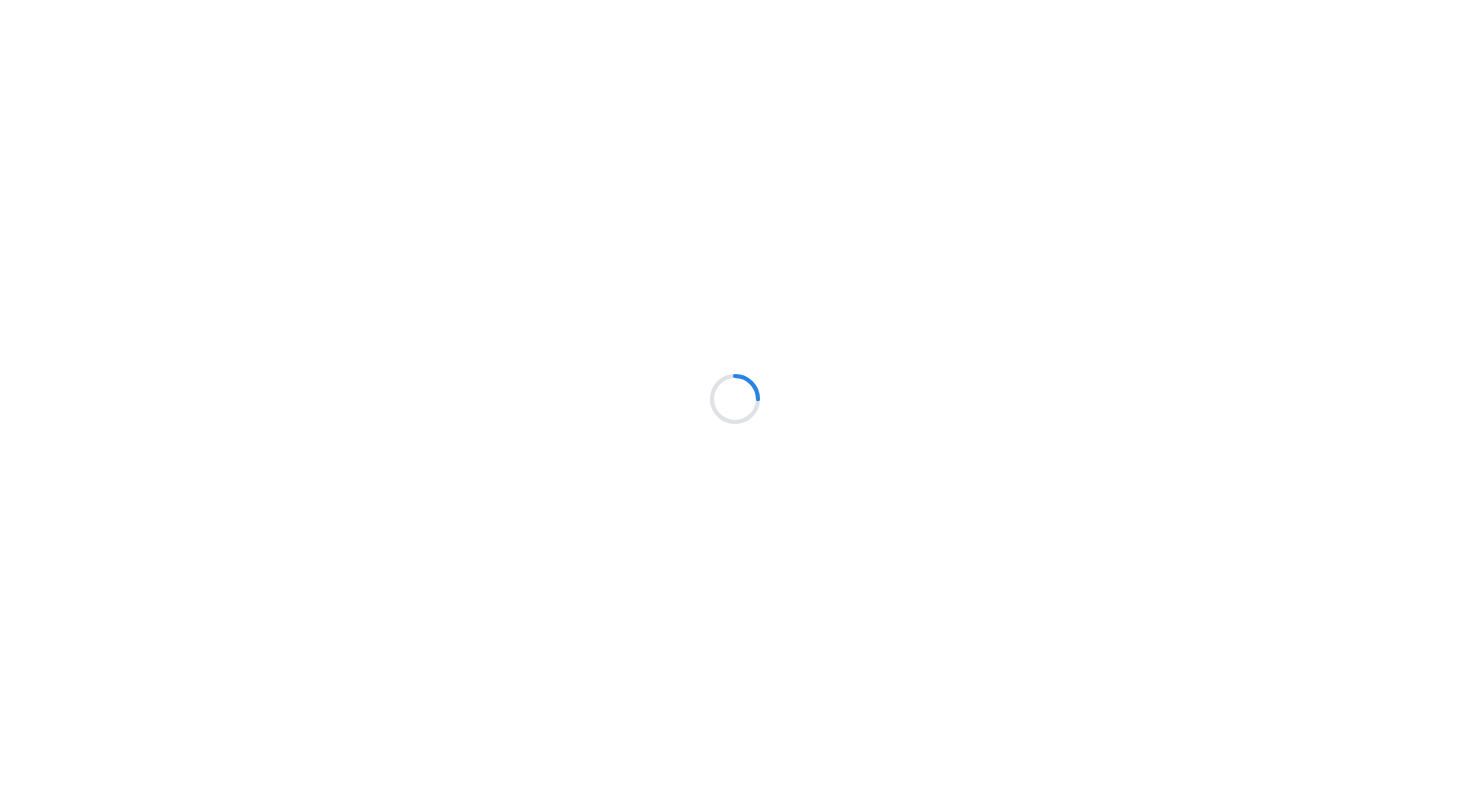 scroll, scrollTop: 0, scrollLeft: 0, axis: both 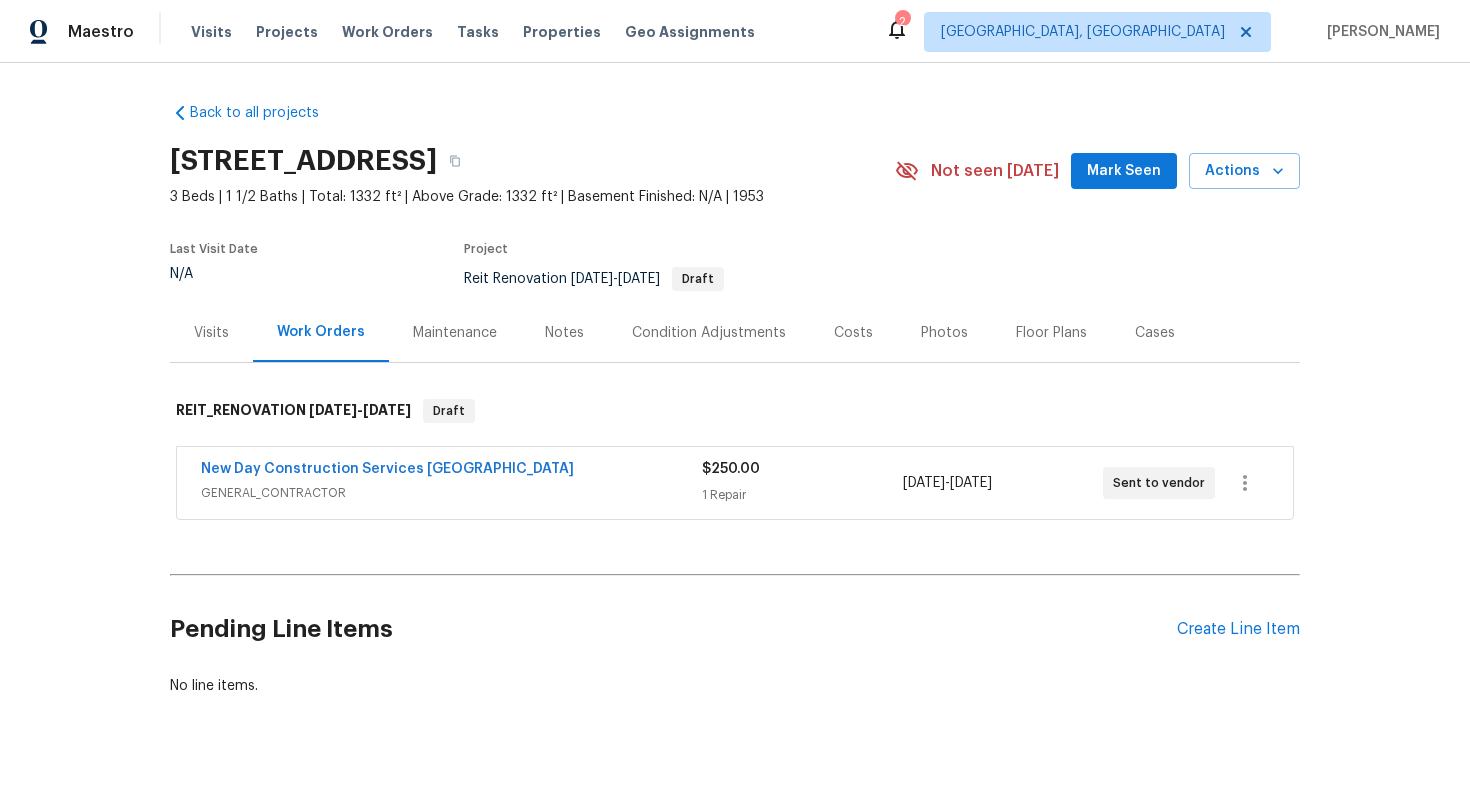 click on "Costs" at bounding box center (853, 333) 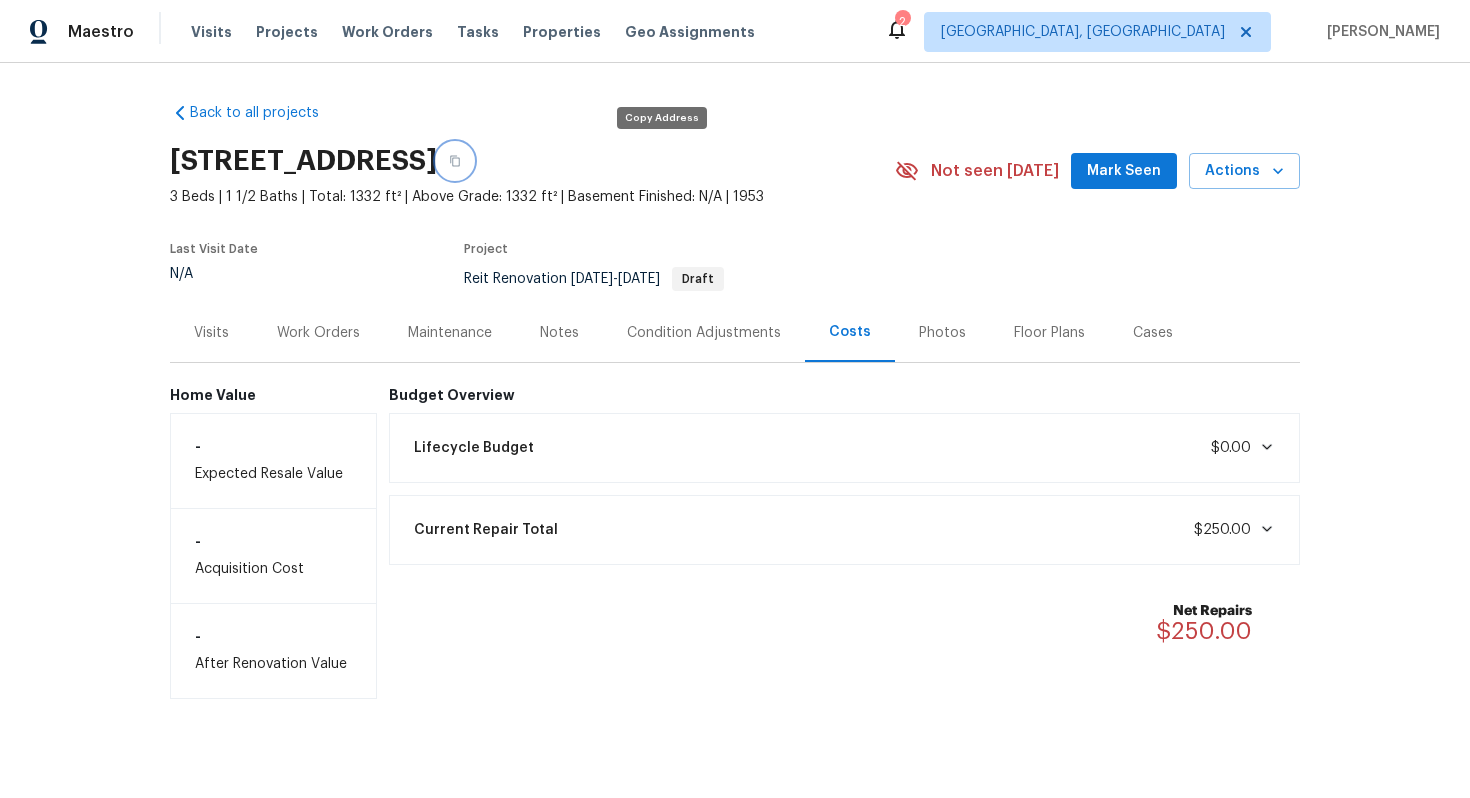 click at bounding box center [455, 161] 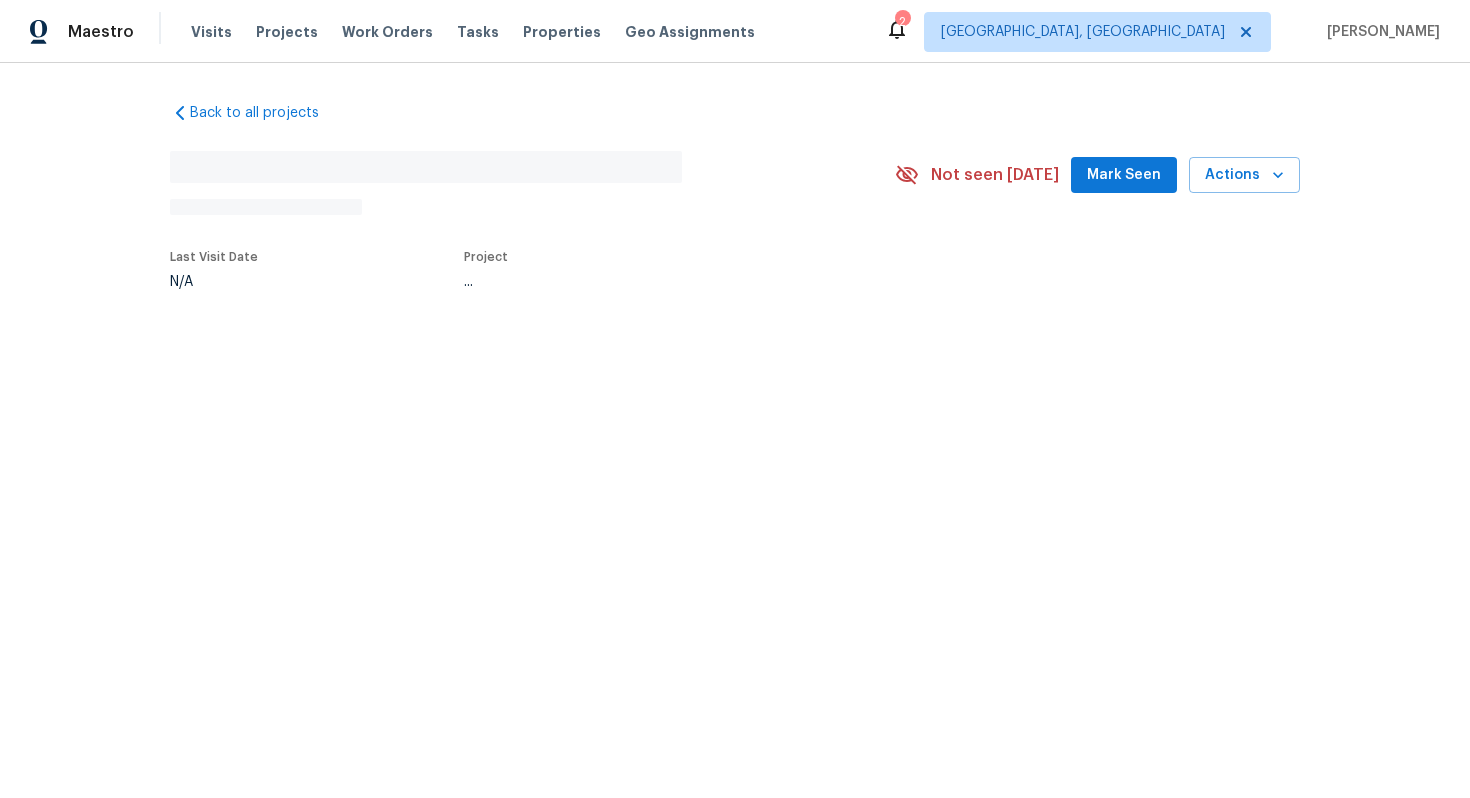 scroll, scrollTop: 0, scrollLeft: 0, axis: both 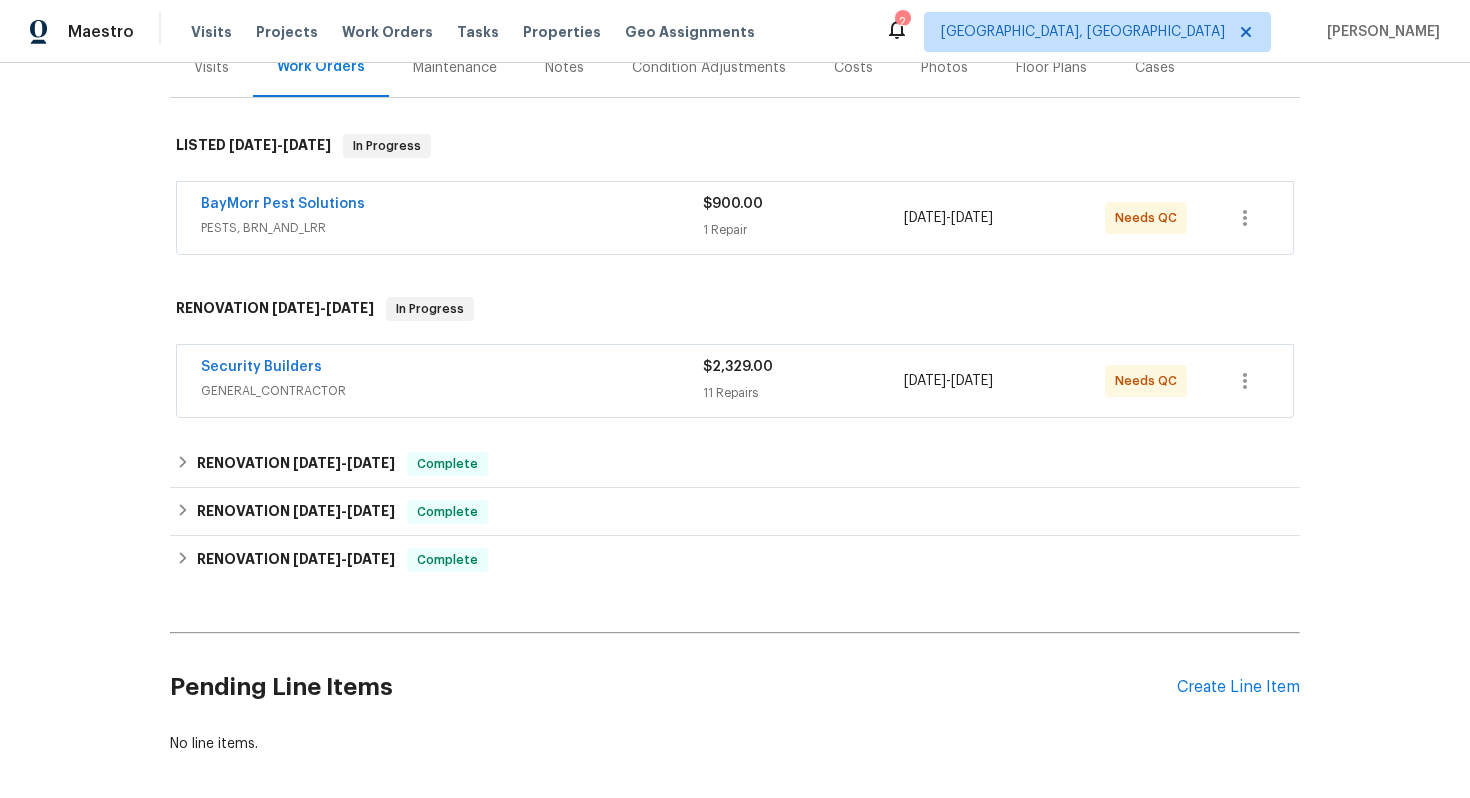 click on "GENERAL_CONTRACTOR" at bounding box center (452, 391) 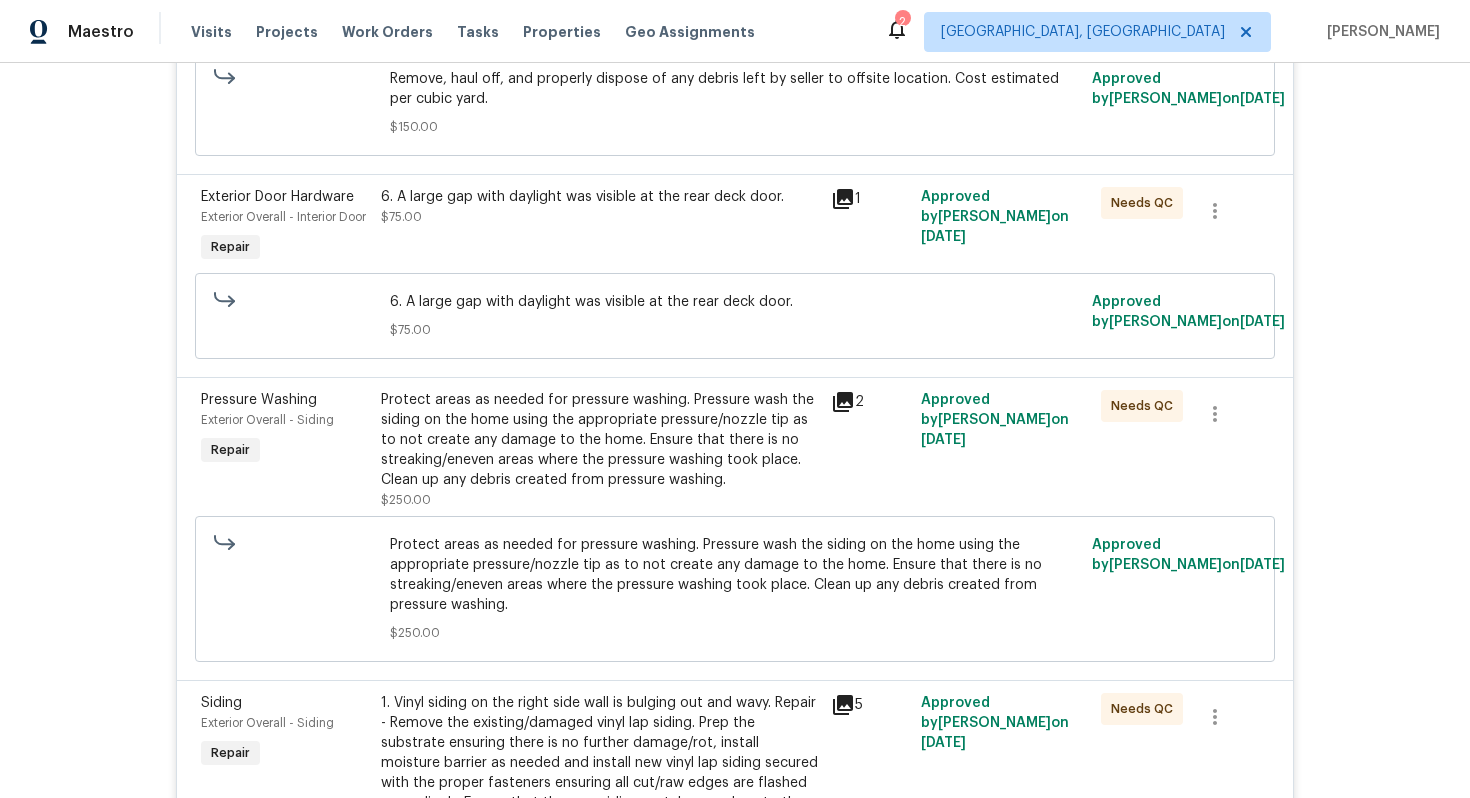 scroll, scrollTop: 1377, scrollLeft: 0, axis: vertical 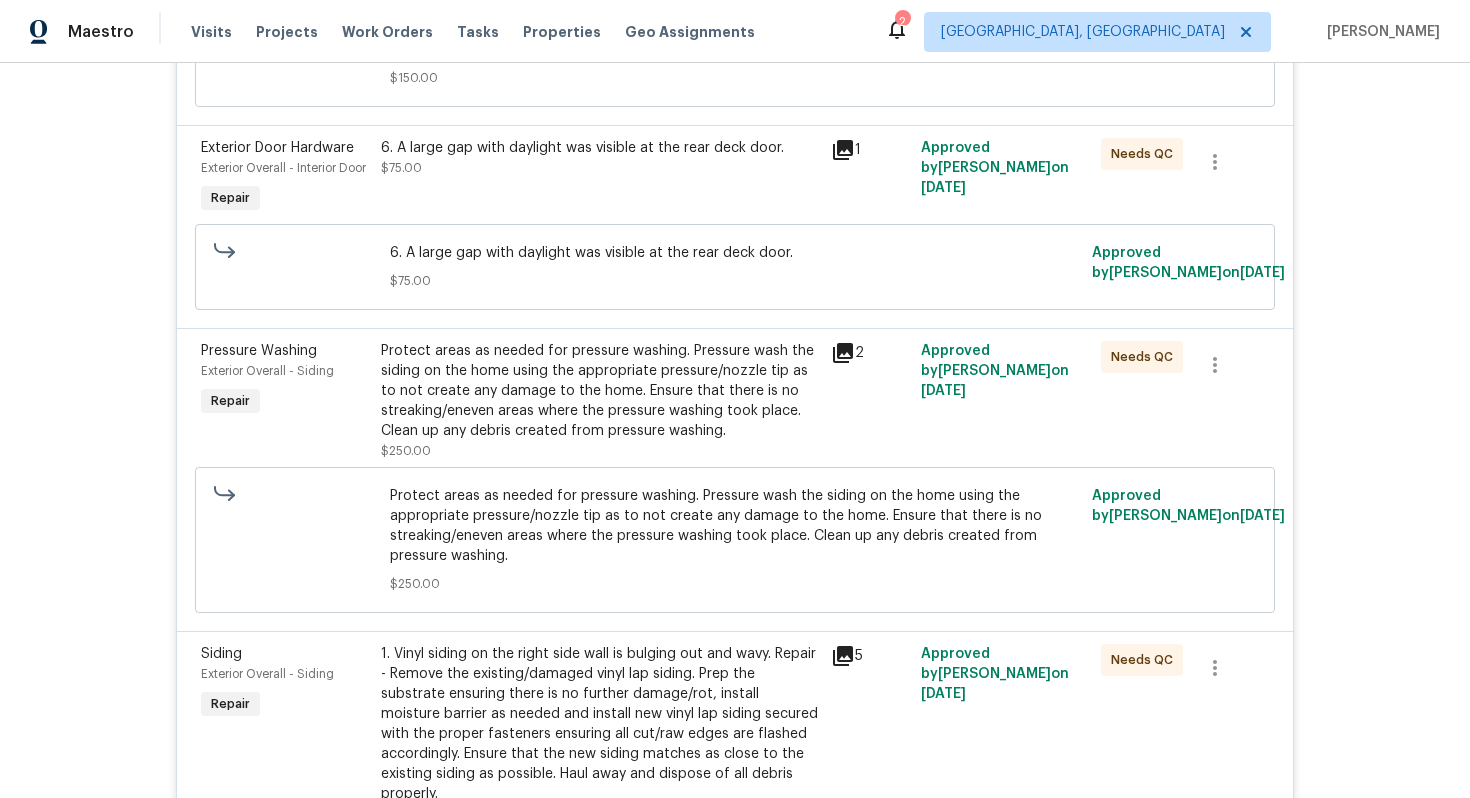 click 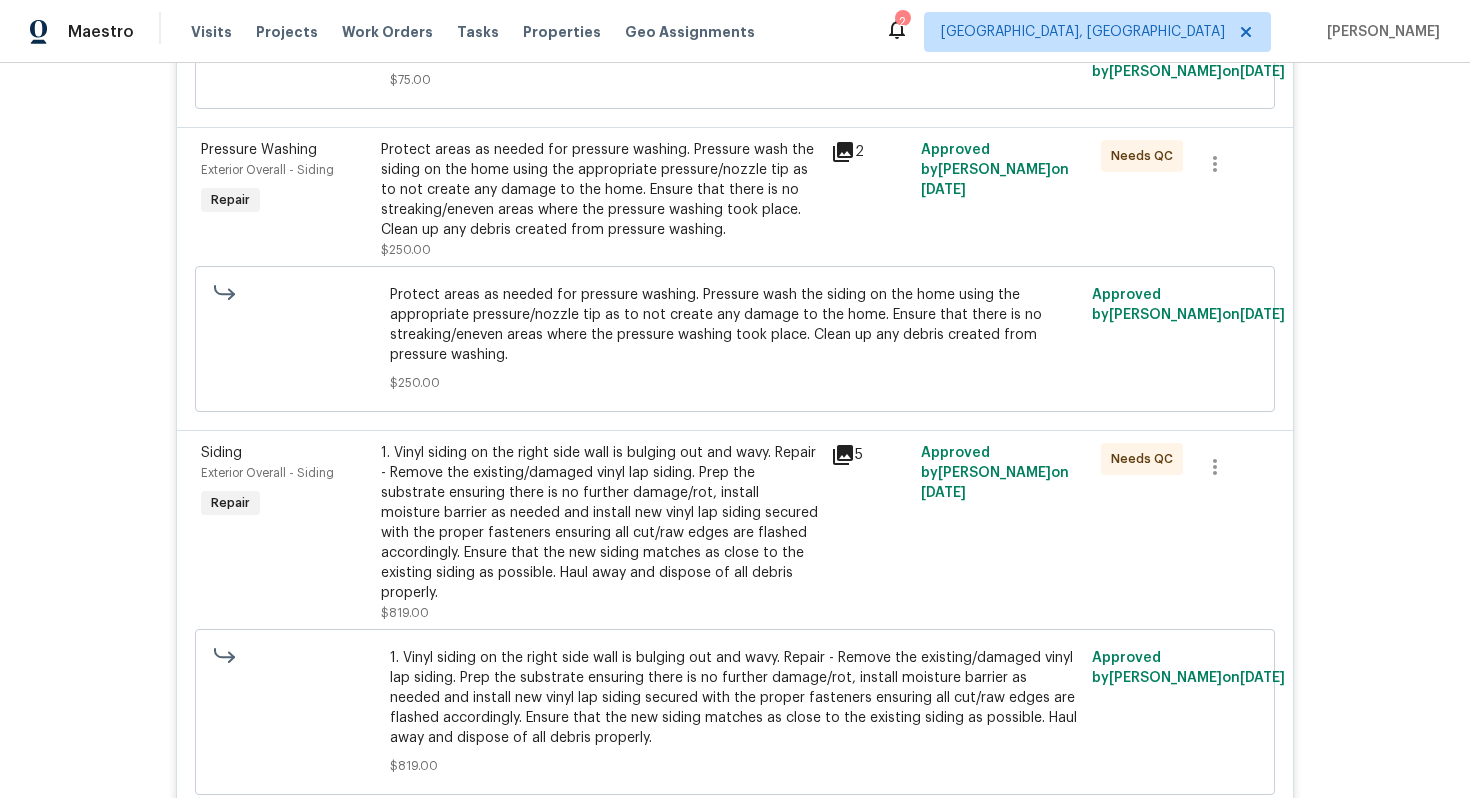 scroll, scrollTop: 1719, scrollLeft: 0, axis: vertical 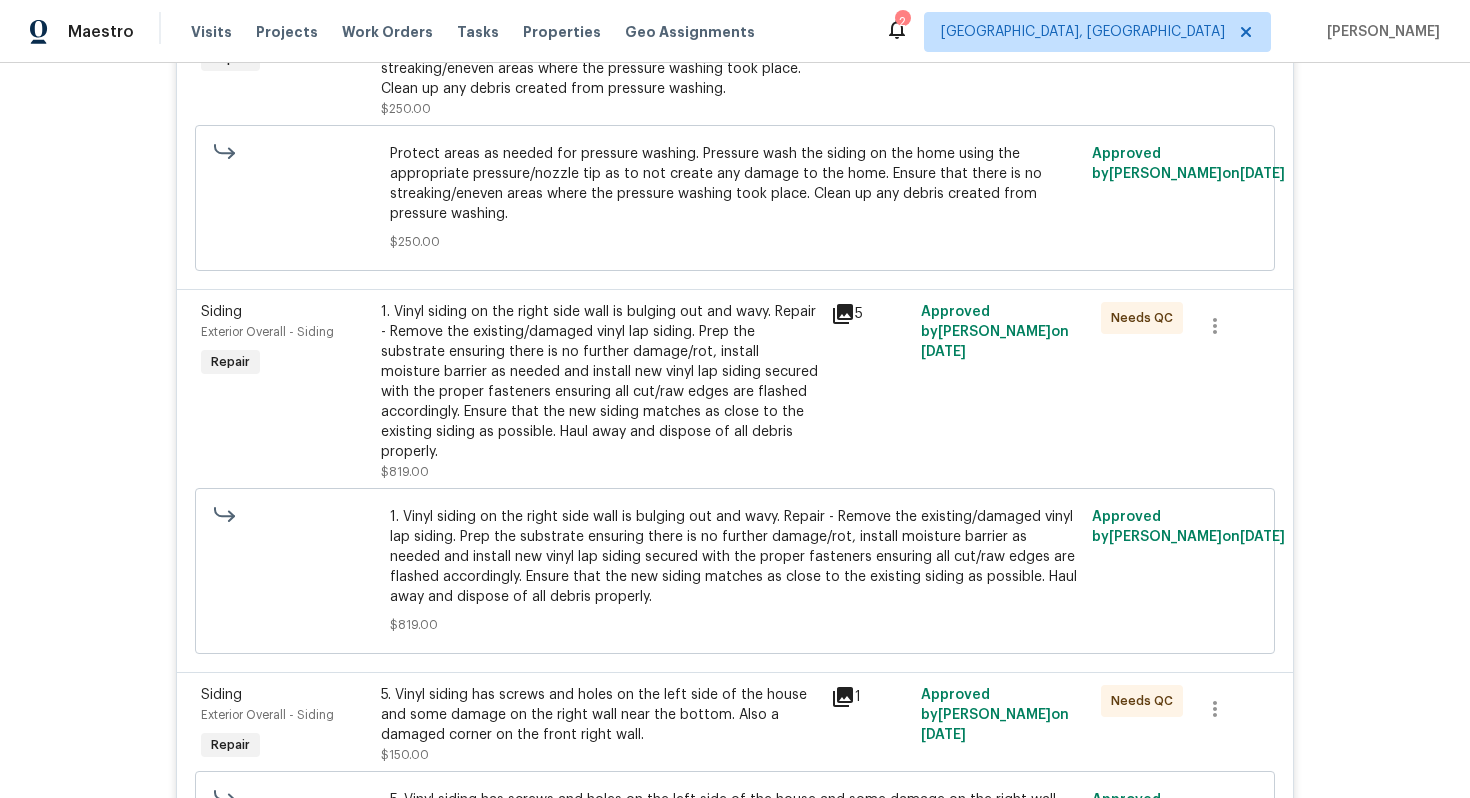 click 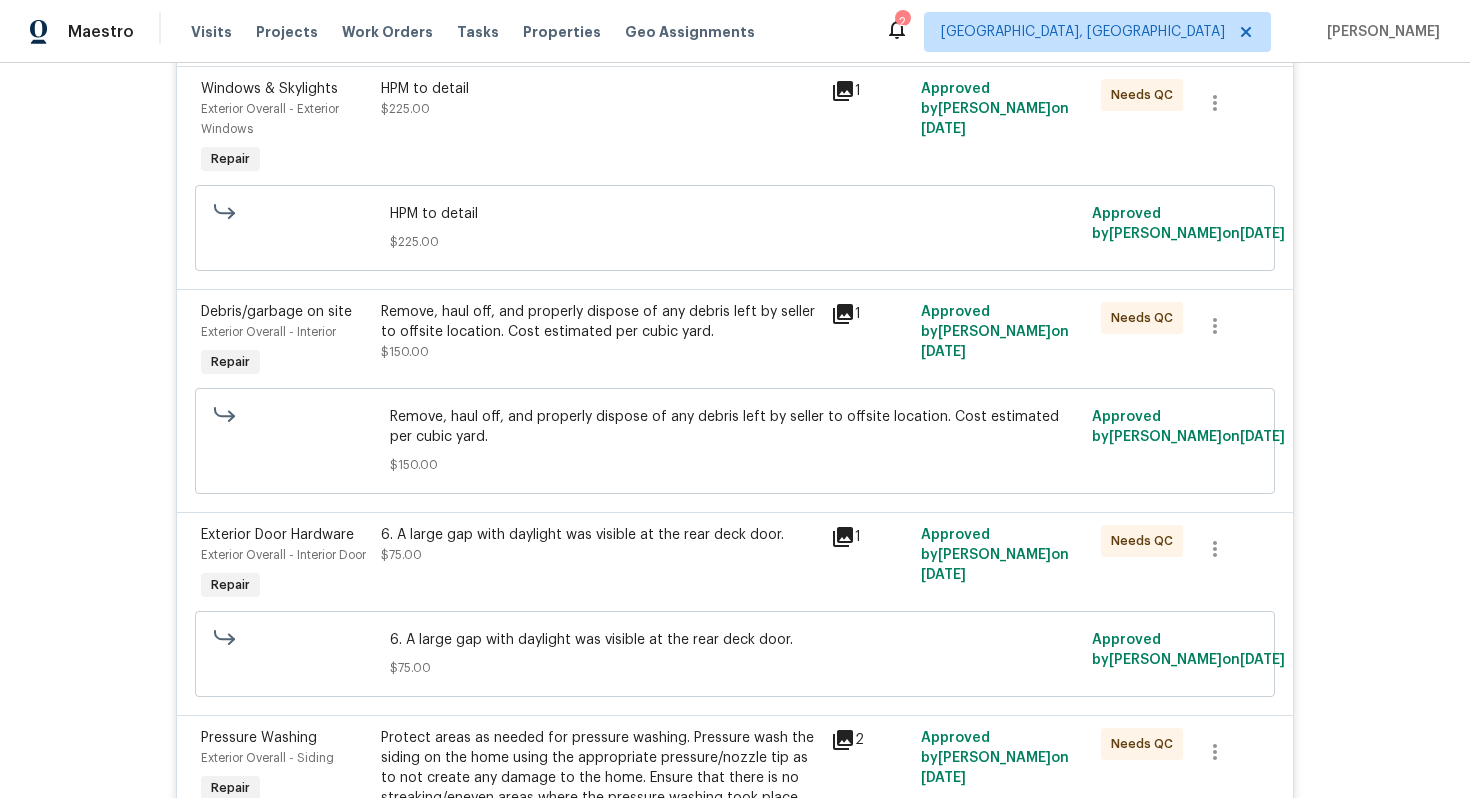 scroll, scrollTop: 977, scrollLeft: 0, axis: vertical 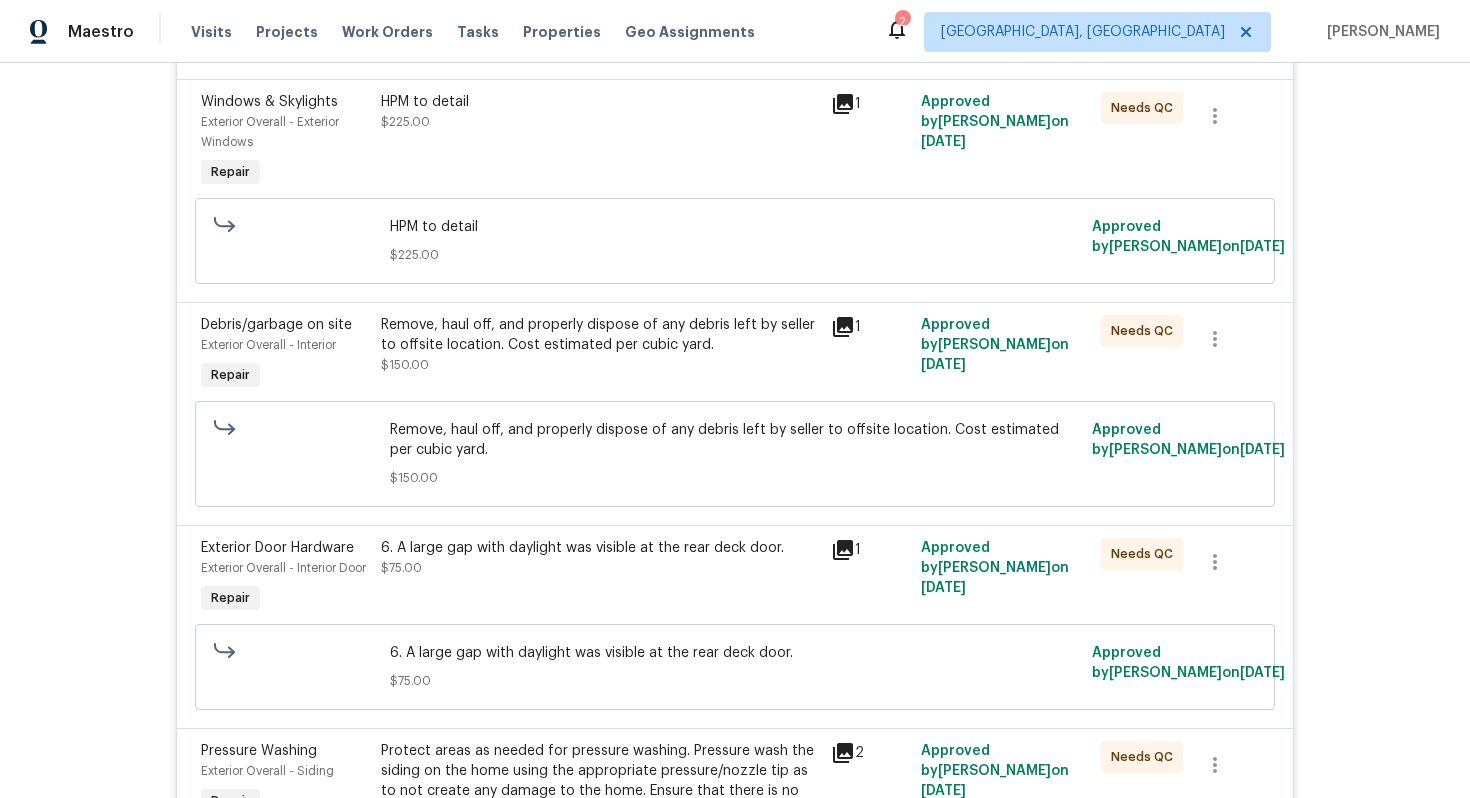 click 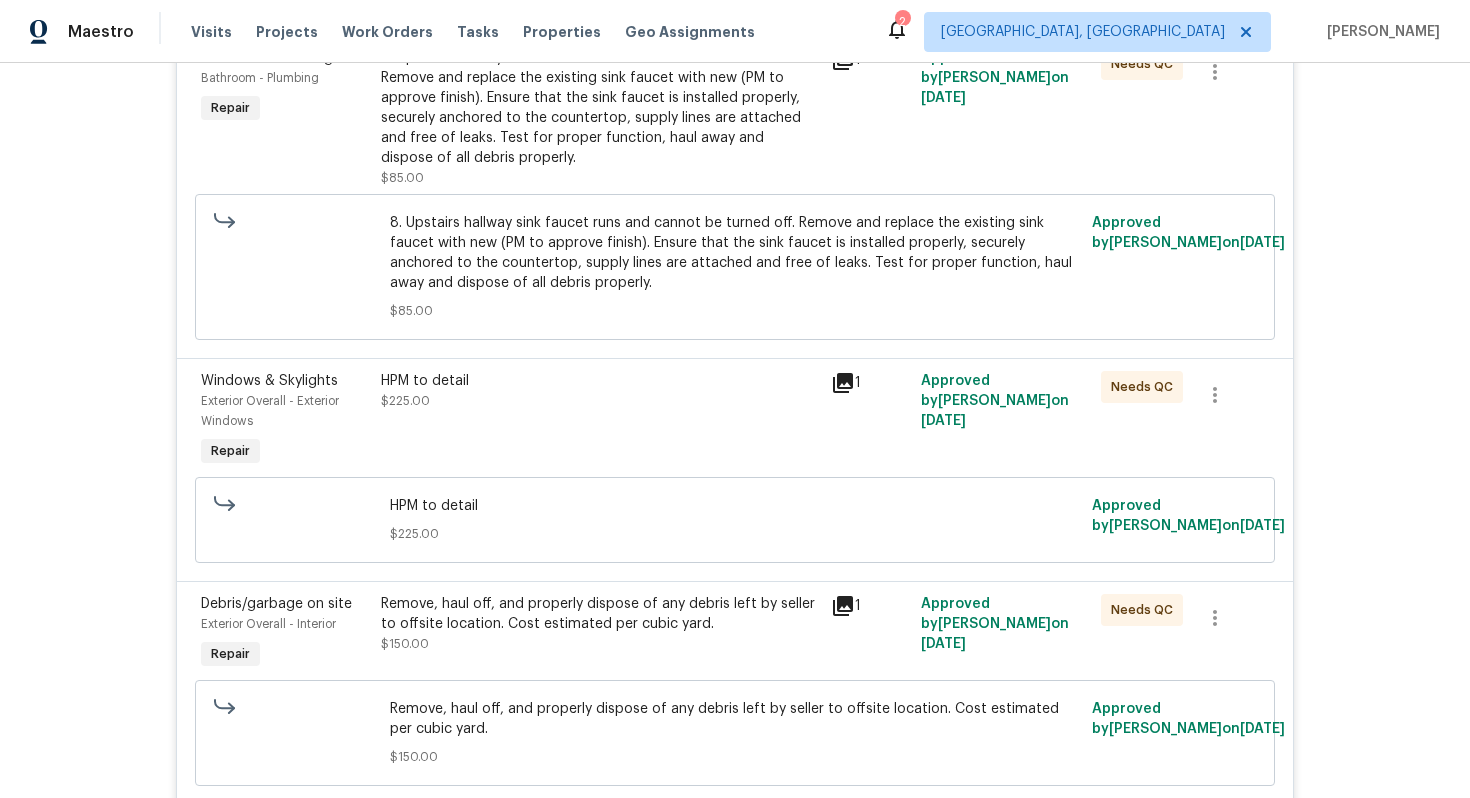 scroll, scrollTop: 692, scrollLeft: 0, axis: vertical 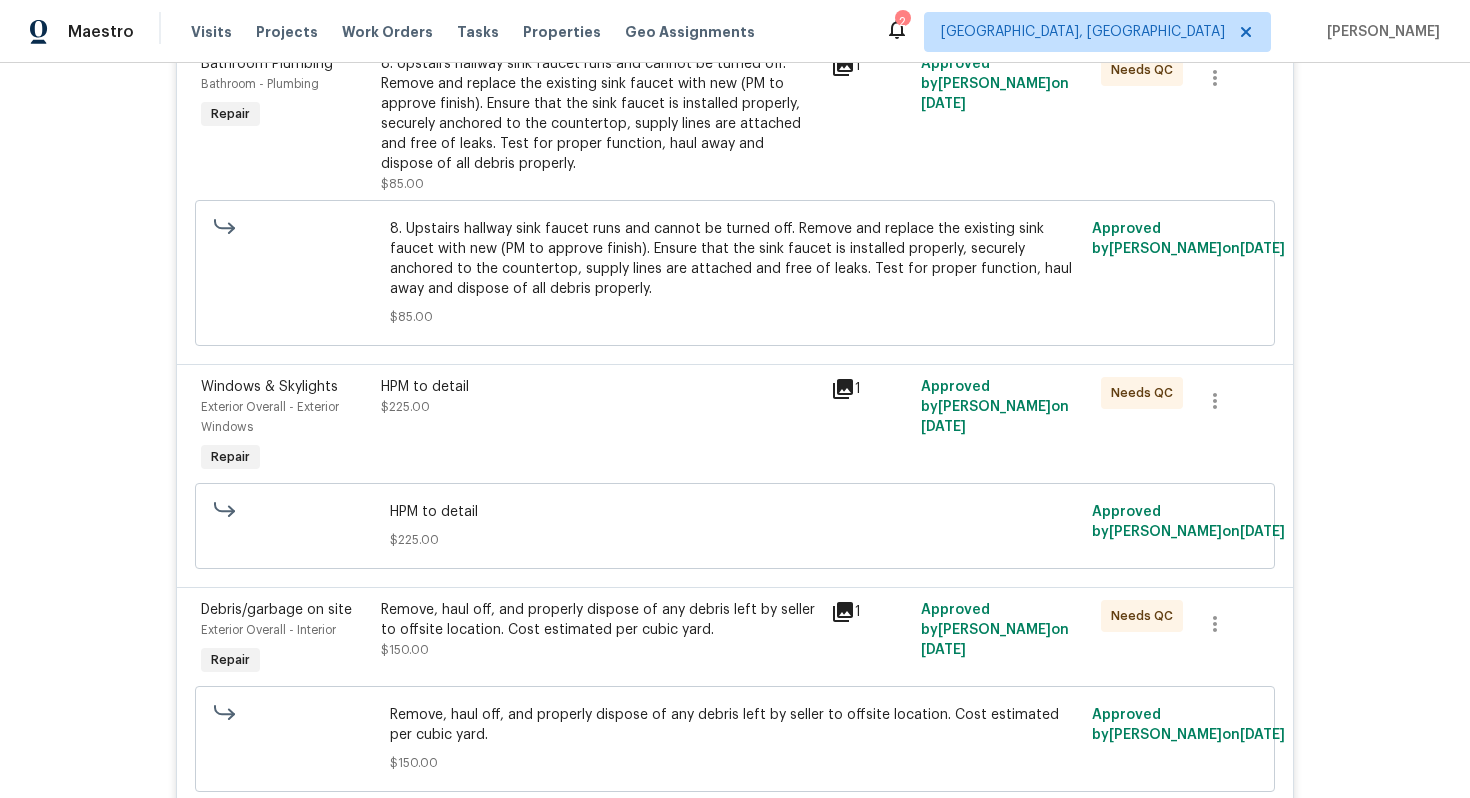 click 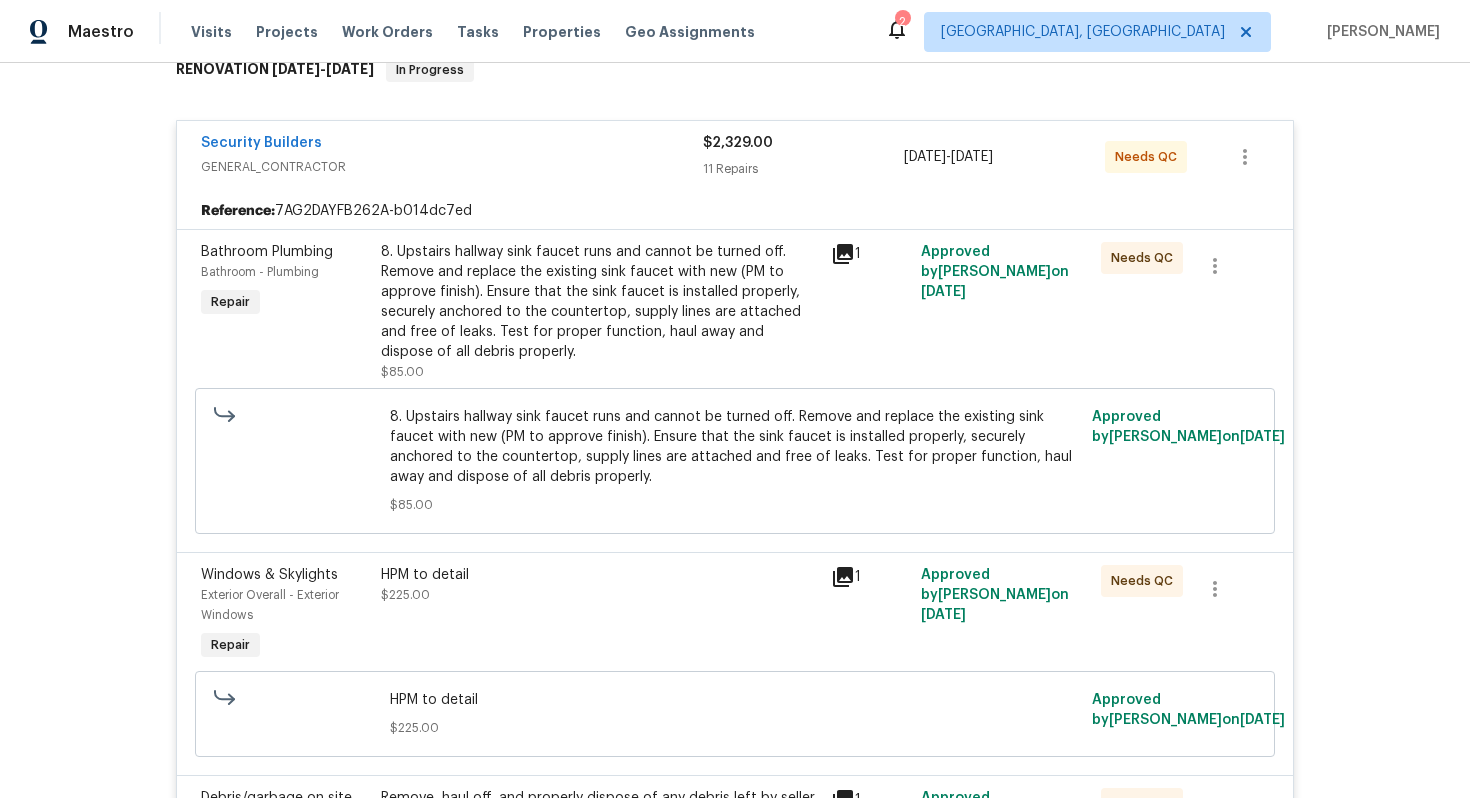 scroll, scrollTop: 430, scrollLeft: 0, axis: vertical 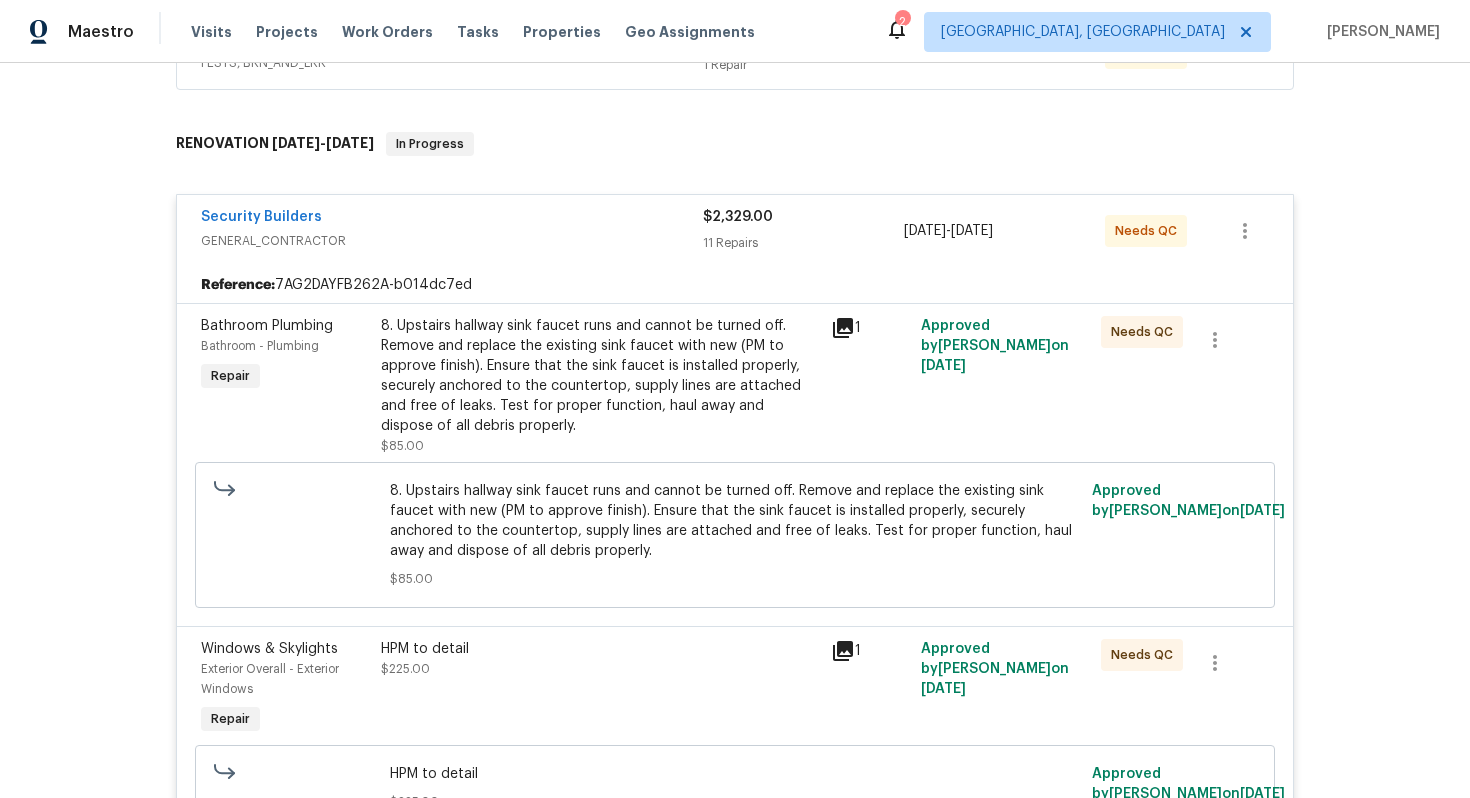 click 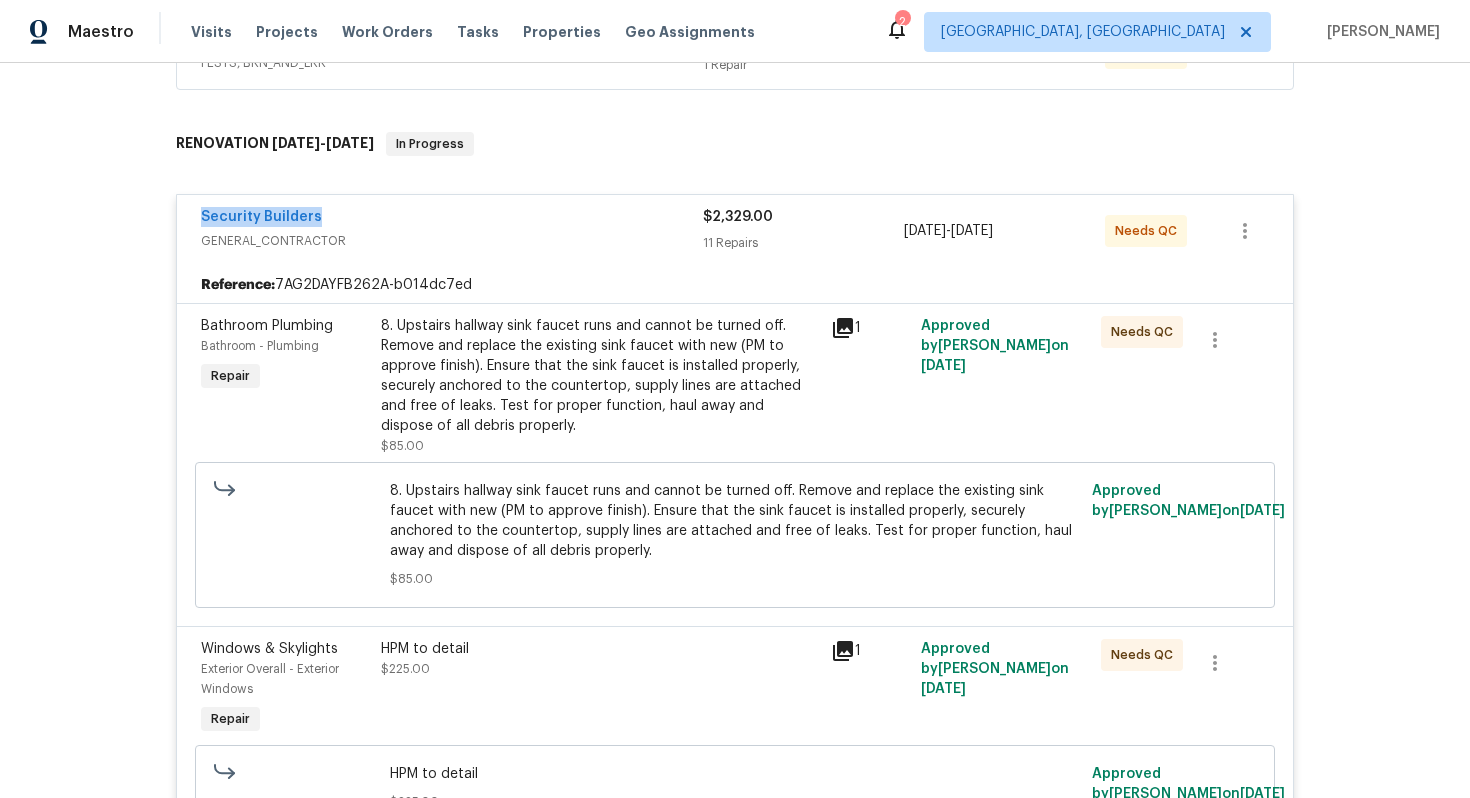 drag, startPoint x: 192, startPoint y: 207, endPoint x: 361, endPoint y: 207, distance: 169 